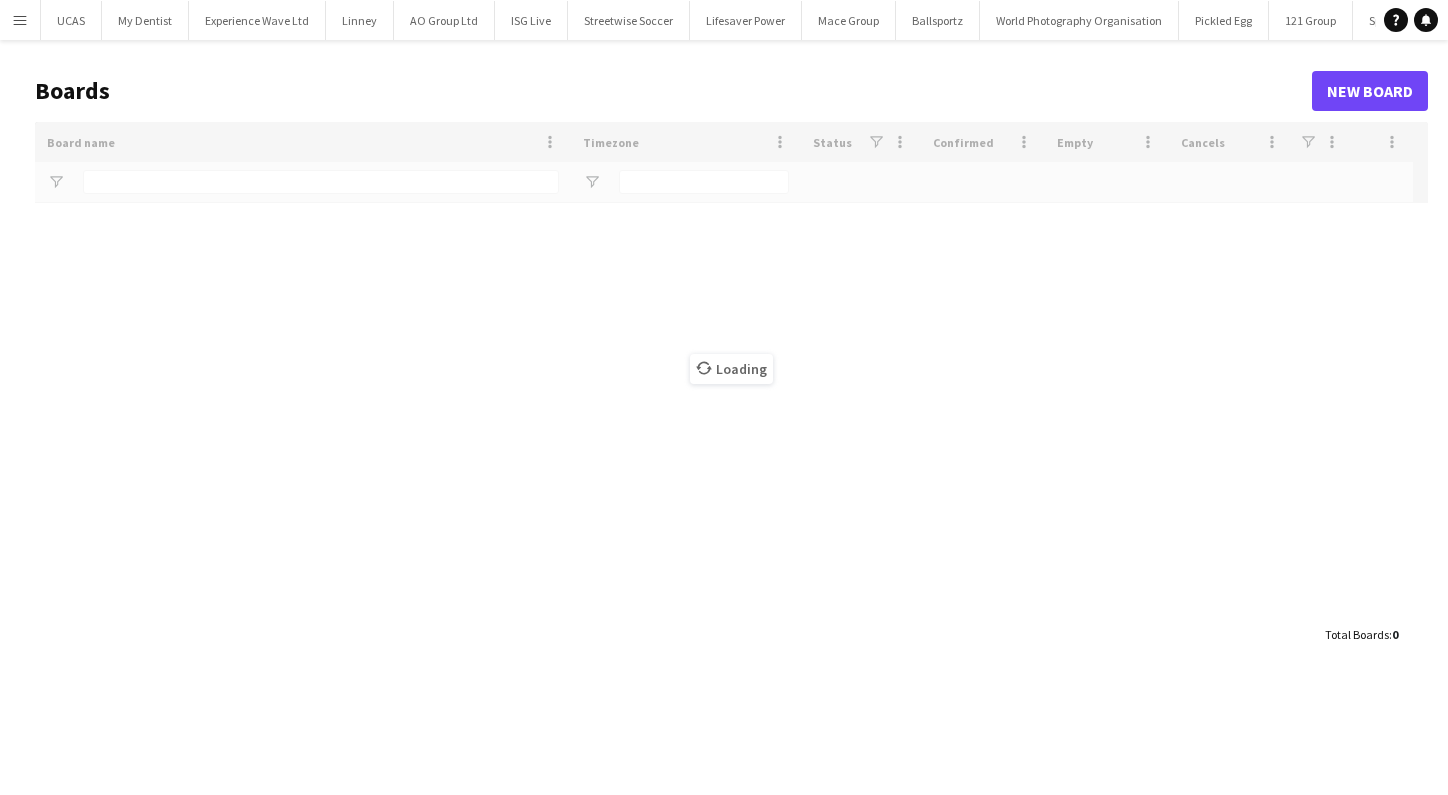 scroll, scrollTop: 0, scrollLeft: 0, axis: both 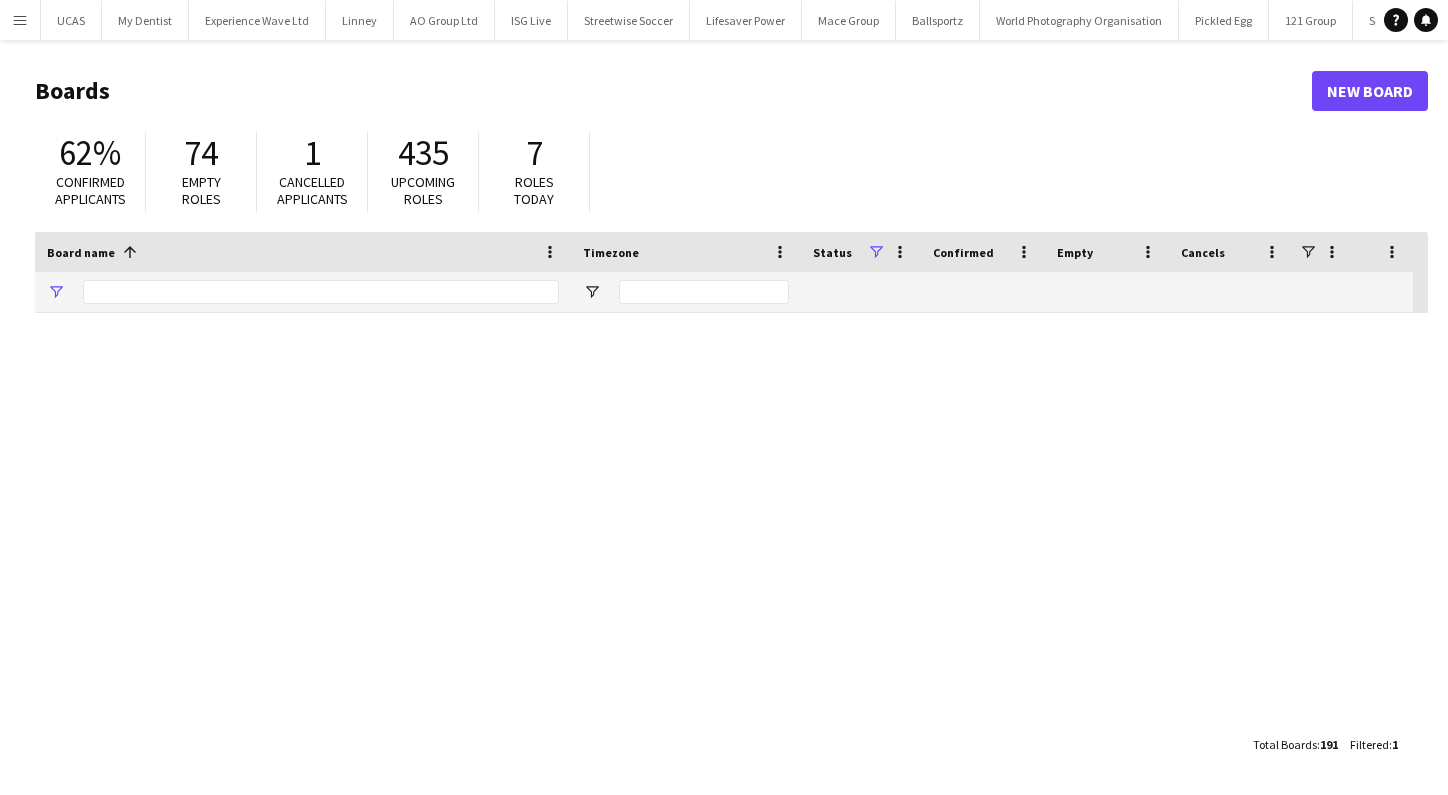 type on "******" 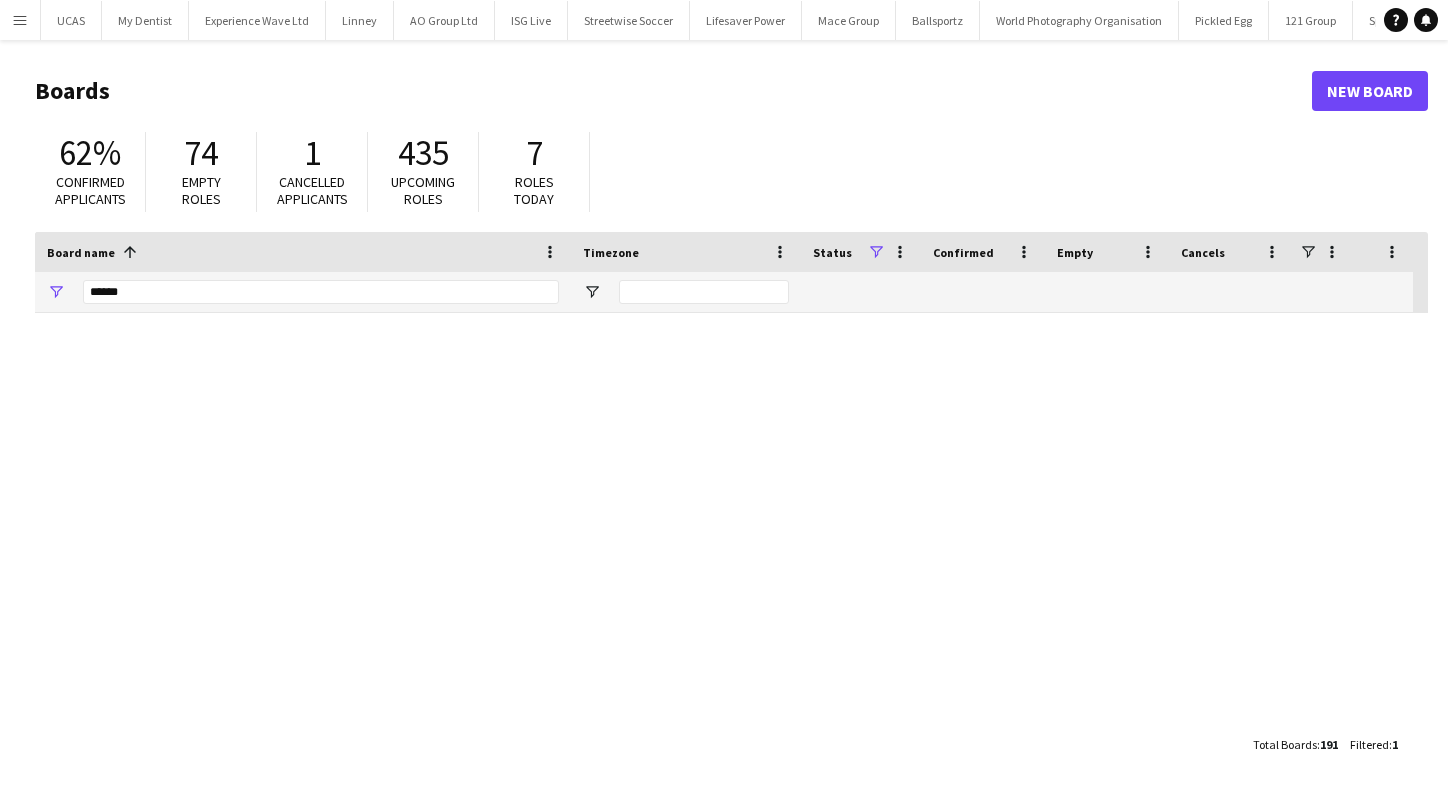 scroll, scrollTop: 0, scrollLeft: 0, axis: both 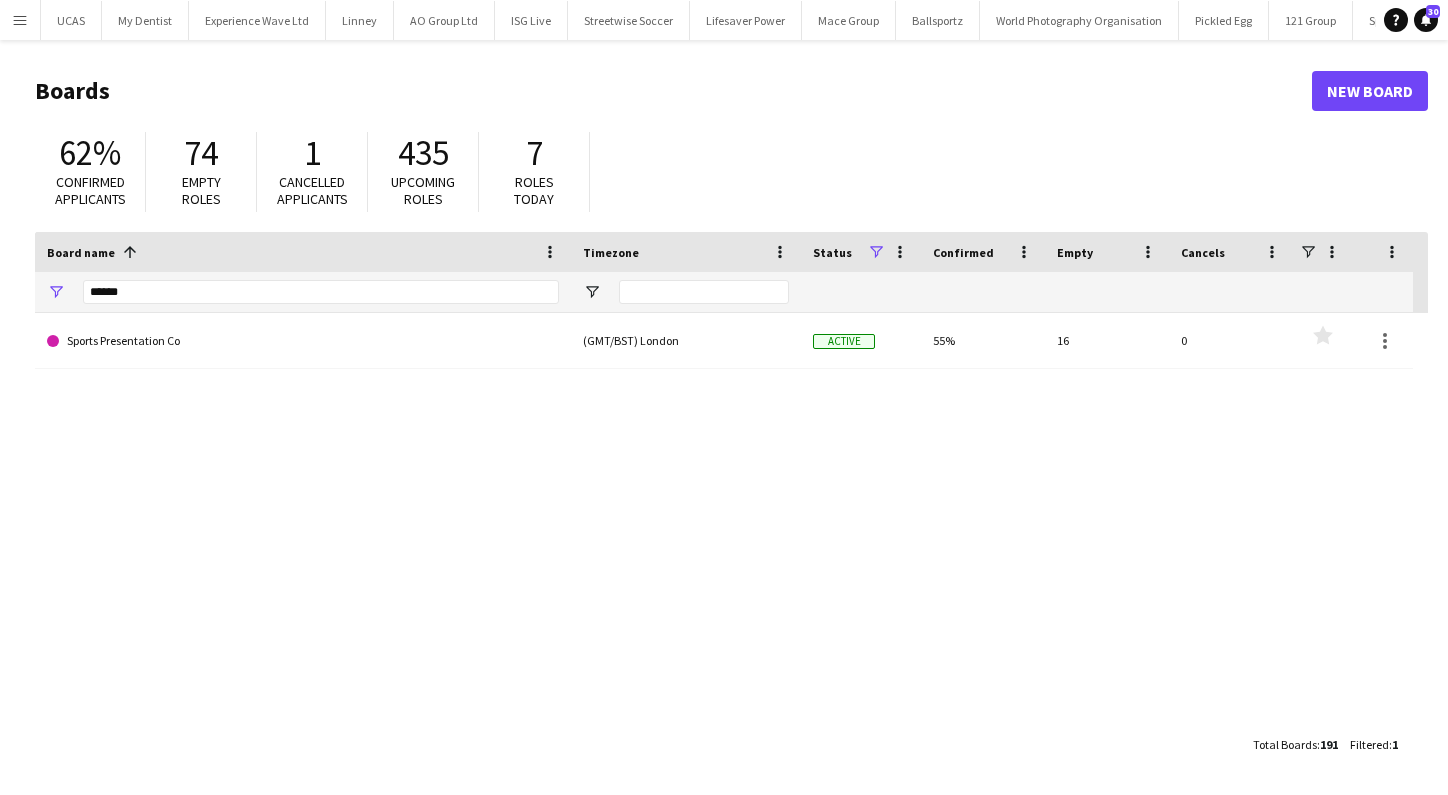 click on "Menu" at bounding box center [20, 20] 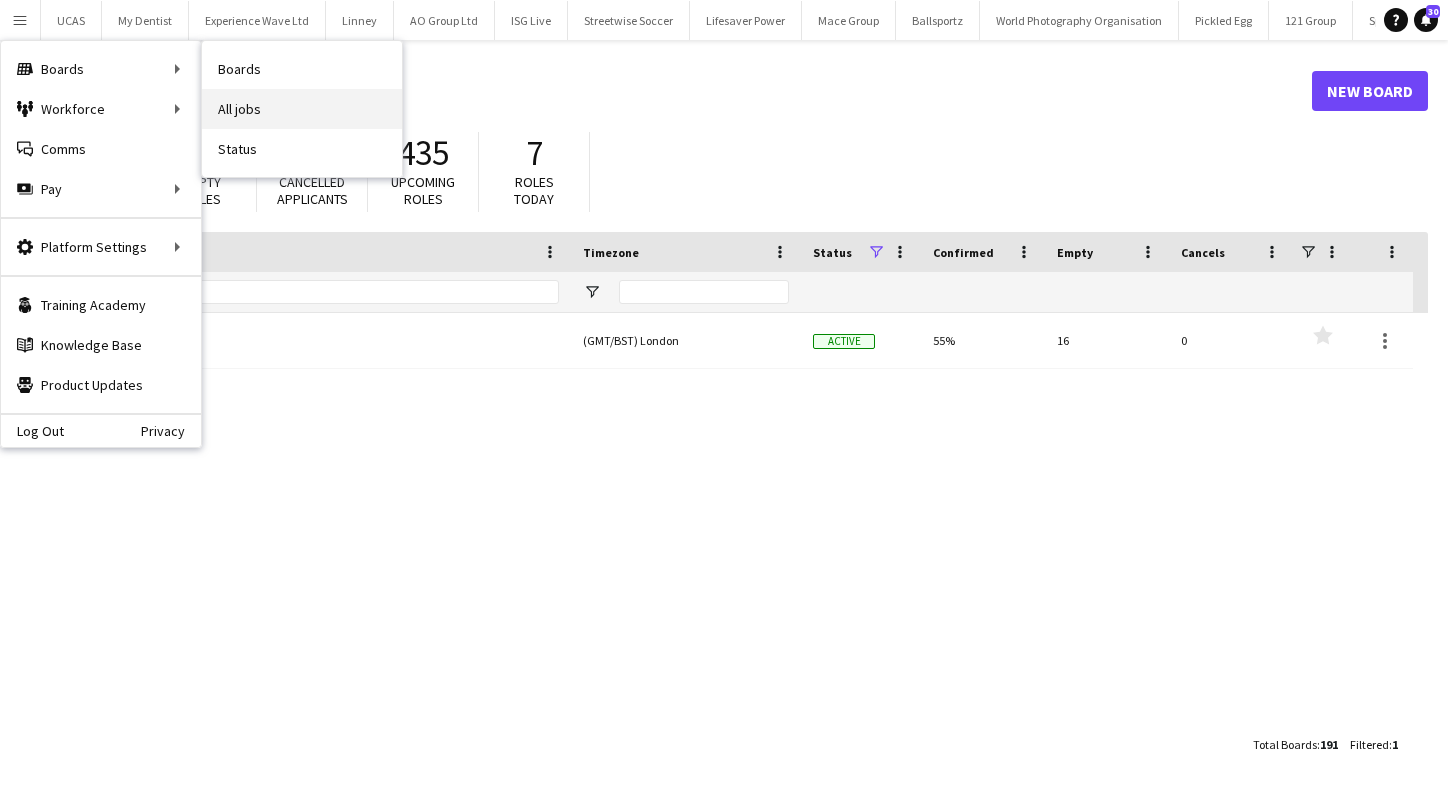 click on "All jobs" at bounding box center [302, 109] 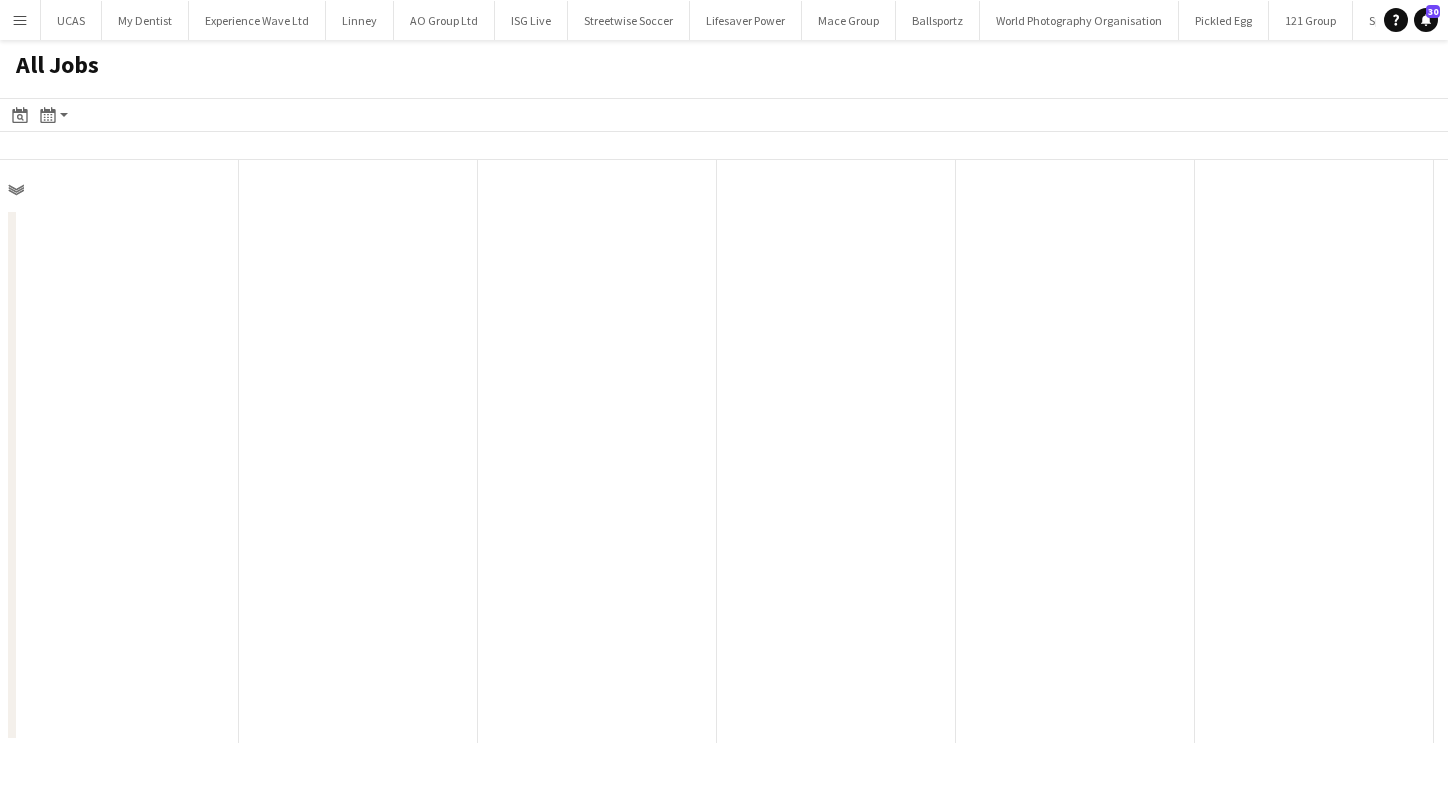 scroll, scrollTop: 0, scrollLeft: 478, axis: horizontal 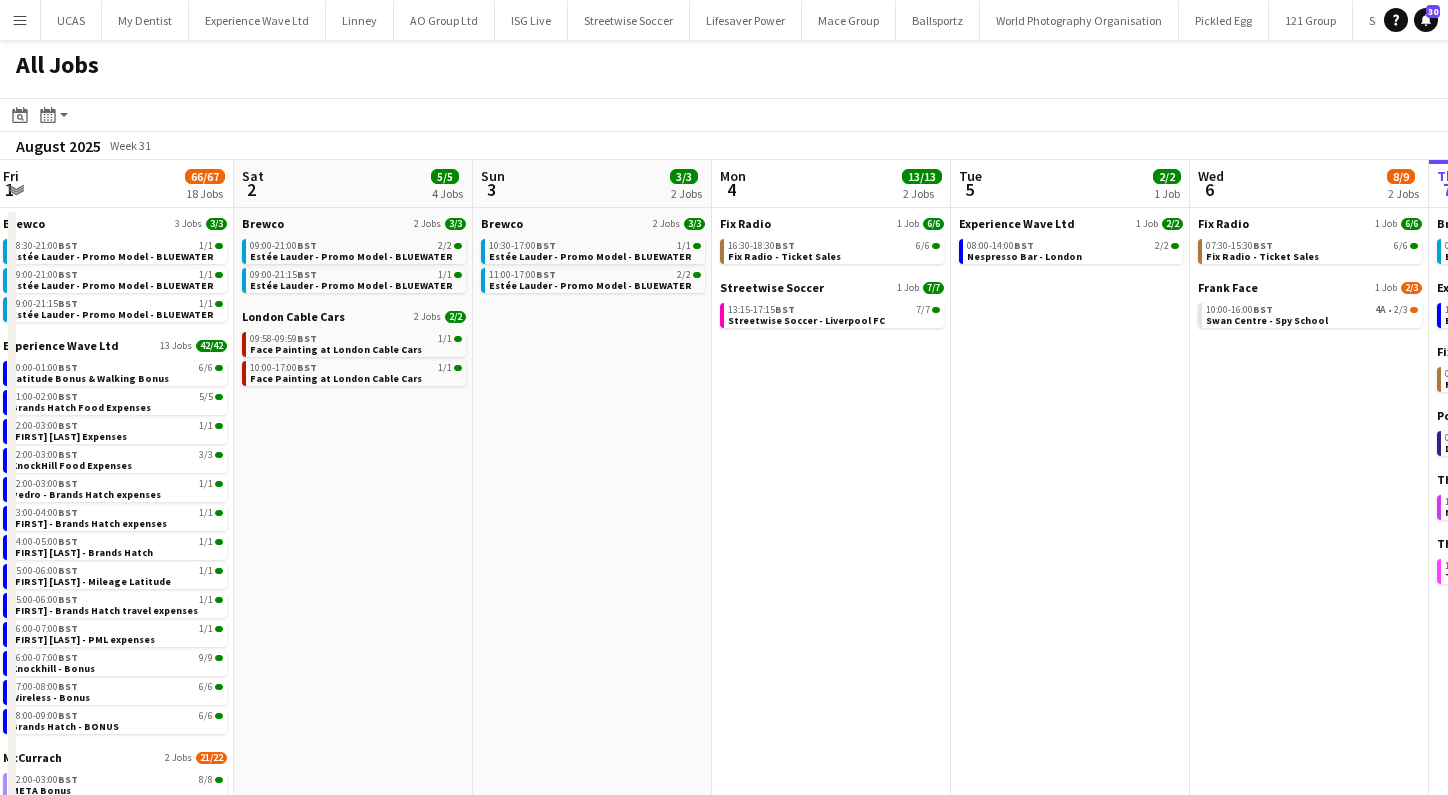 click on "Menu" at bounding box center [20, 20] 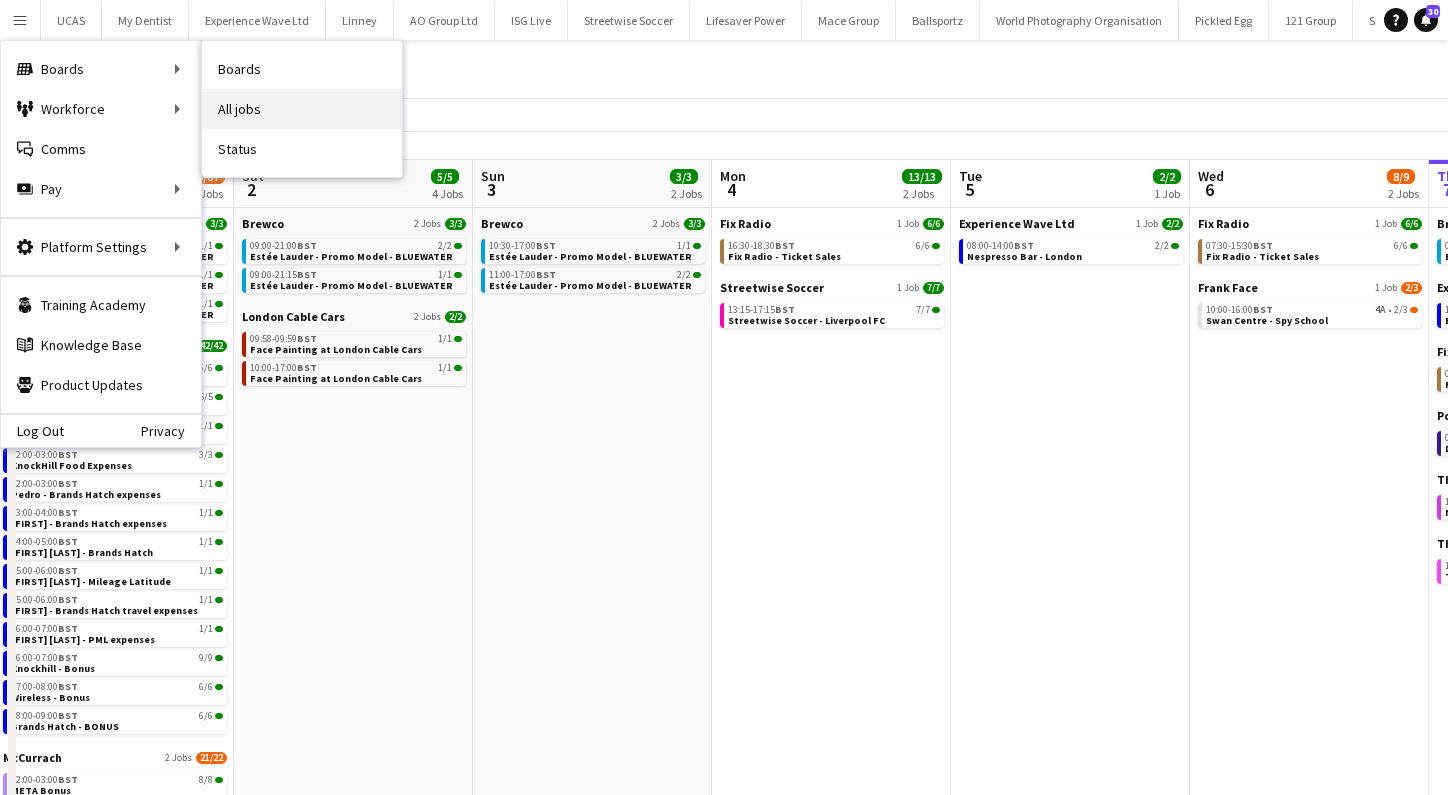 click on "All jobs" at bounding box center (302, 109) 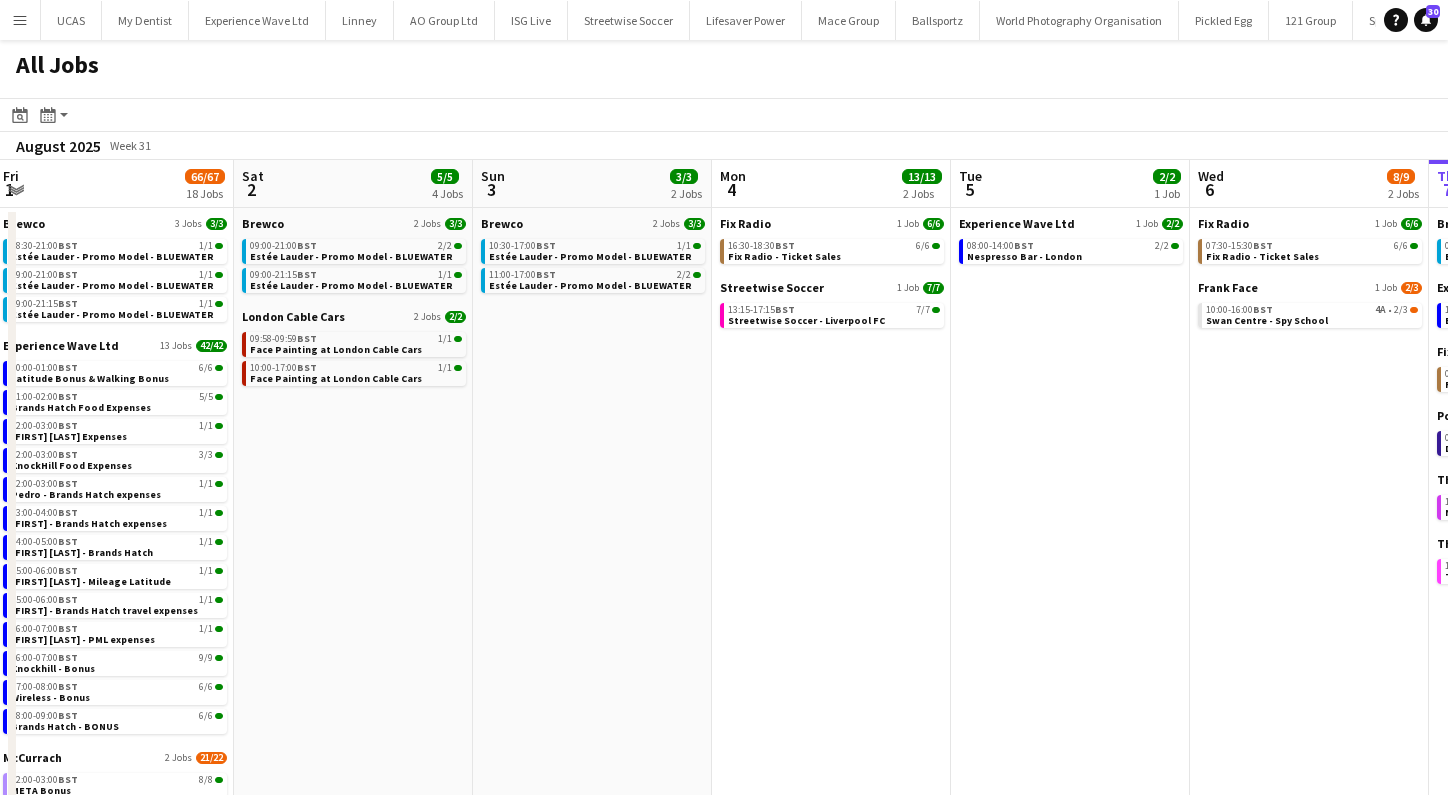 click on "Menu" at bounding box center (20, 20) 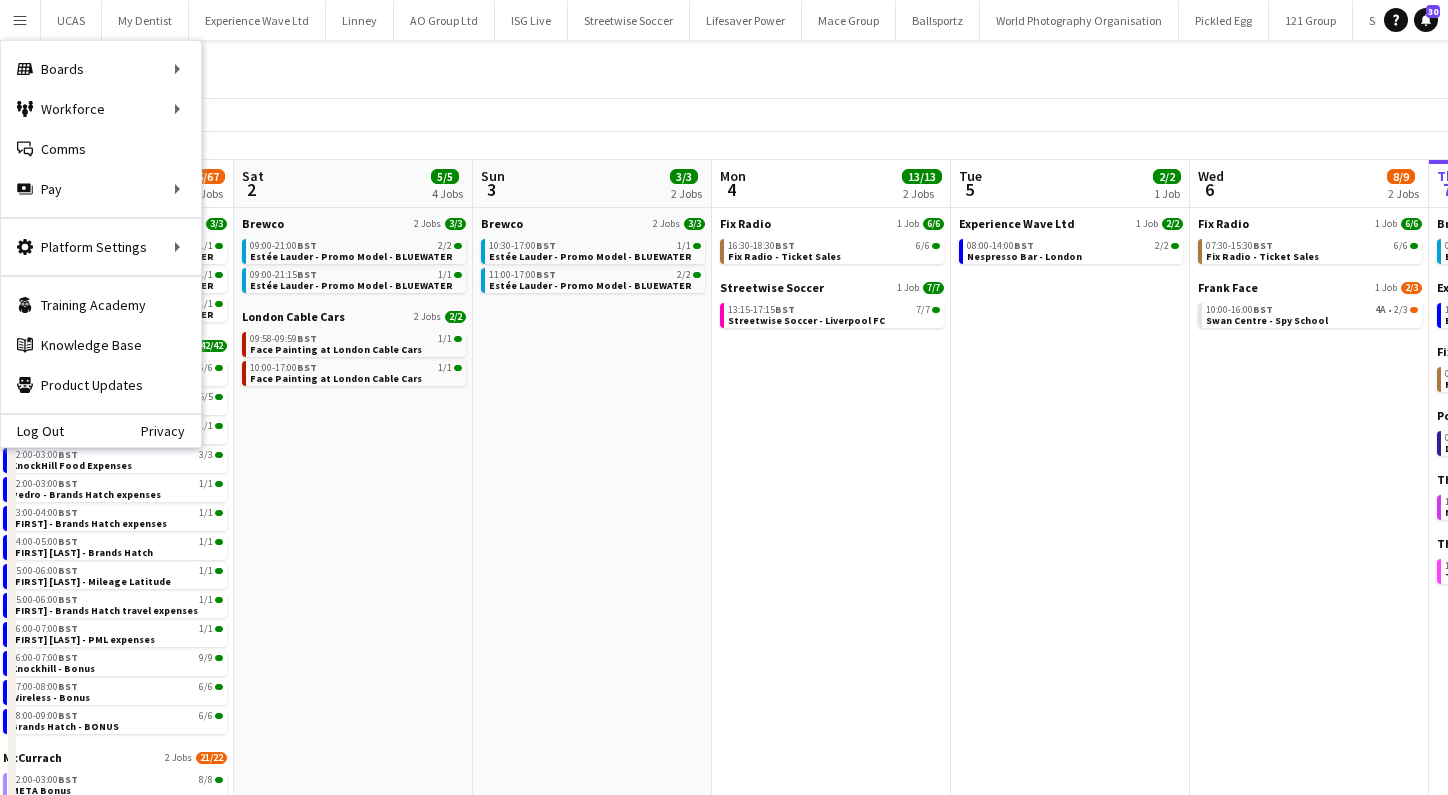 click on "Brewco   2 Jobs   3/3   09:00-21:00    BST   2/2   Estée Lauder - Promo Model - BLUEWATER   09:00-21:15    BST   1/1   Estée Lauder - Promo Model - BLUEWATER   London Cable Cars   2 Jobs   2/2   09:58-09:59    BST   1/1   Face Painting at London Cable Cars   10:00-17:00    BST   1/1   Face Painting at London Cable Cars" at bounding box center [353, 531] 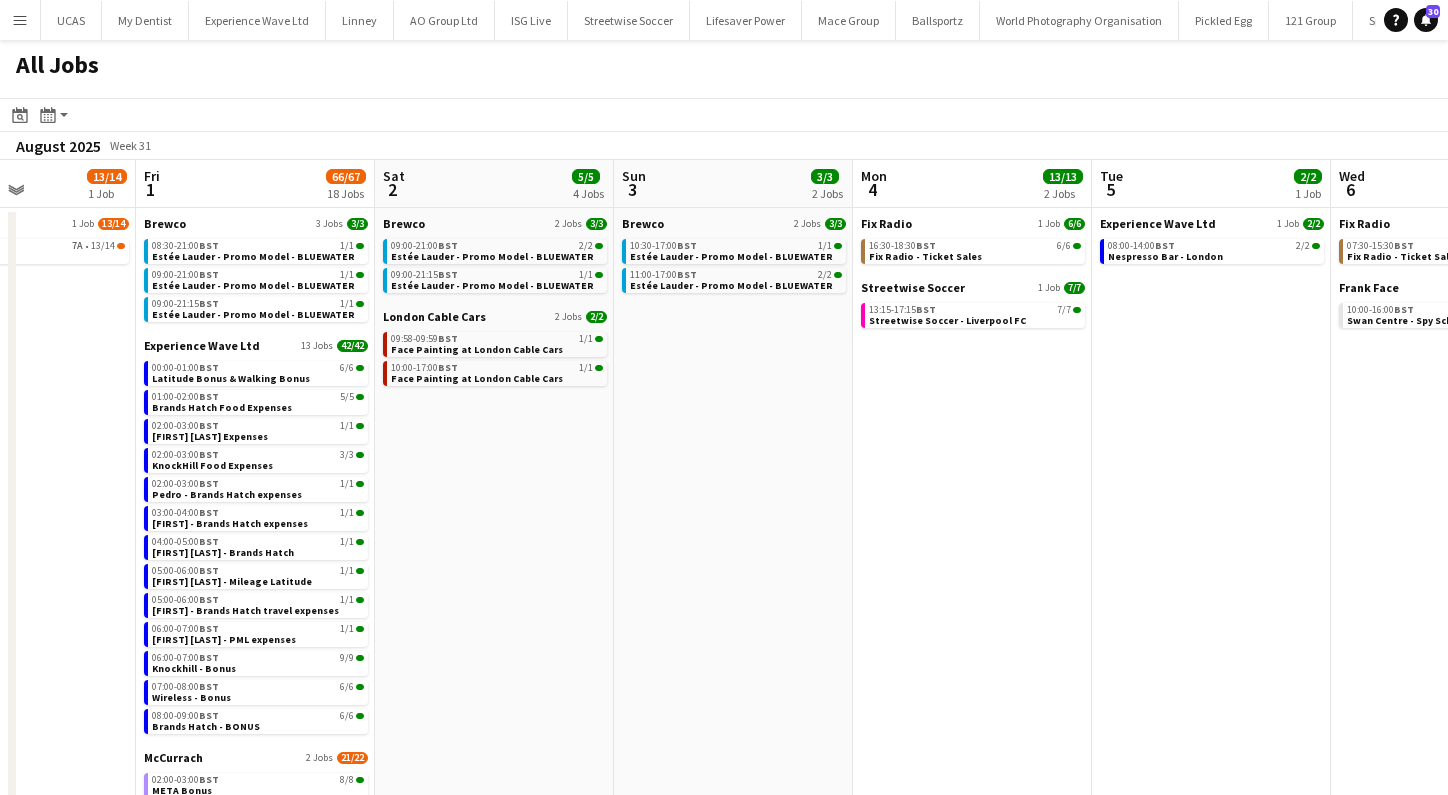 scroll, scrollTop: 0, scrollLeft: 578, axis: horizontal 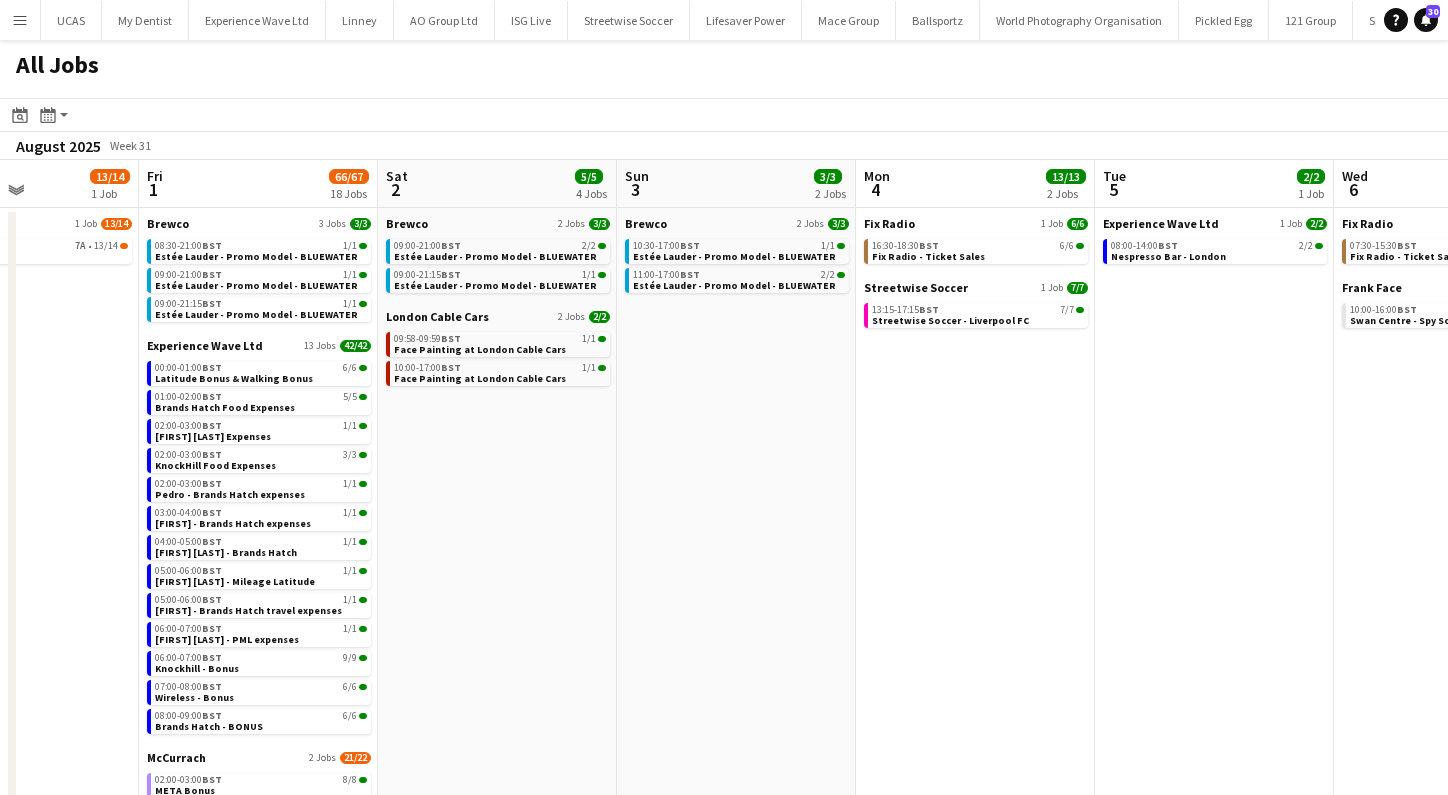 click on "Experience Wave Ltd   13 Jobs   42/42   00:00-01:00    BST   6/6   Latitude Bonus & Walking Bonus   01:00-02:00    BST   5/5   Brands Hatch Food Expenses   02:00-03:00    BST   1/1   Charlotte Latitude Expenses   02:00-03:00    BST   3/3   KnockHill Food Expenses   02:00-03:00    BST   1/1   Pedro - Brands Hatch expenses   03:00-04:00    BST   1/1   Mollie - Brands Hatch expenses   04:00-05:00    BST   1/1   Molly Mileage - Brands Hatch   05:00-06:00    BST   1/1   Alice Thoma - Mileage Latitude   05:00-06:00    BST   1/1   Lily - Brands Hatch travel expenses   06:00-07:00    BST   1/1   Gareth Griffin - PML expenses    06:00-07:00    BST   9/9   Knockhill - Bonus   07:00-08:00    BST   6/6   Wireless - Bonus   08:00-09:00    BST   6/6   Brands Hatch - BONUS" at bounding box center [259, 536] 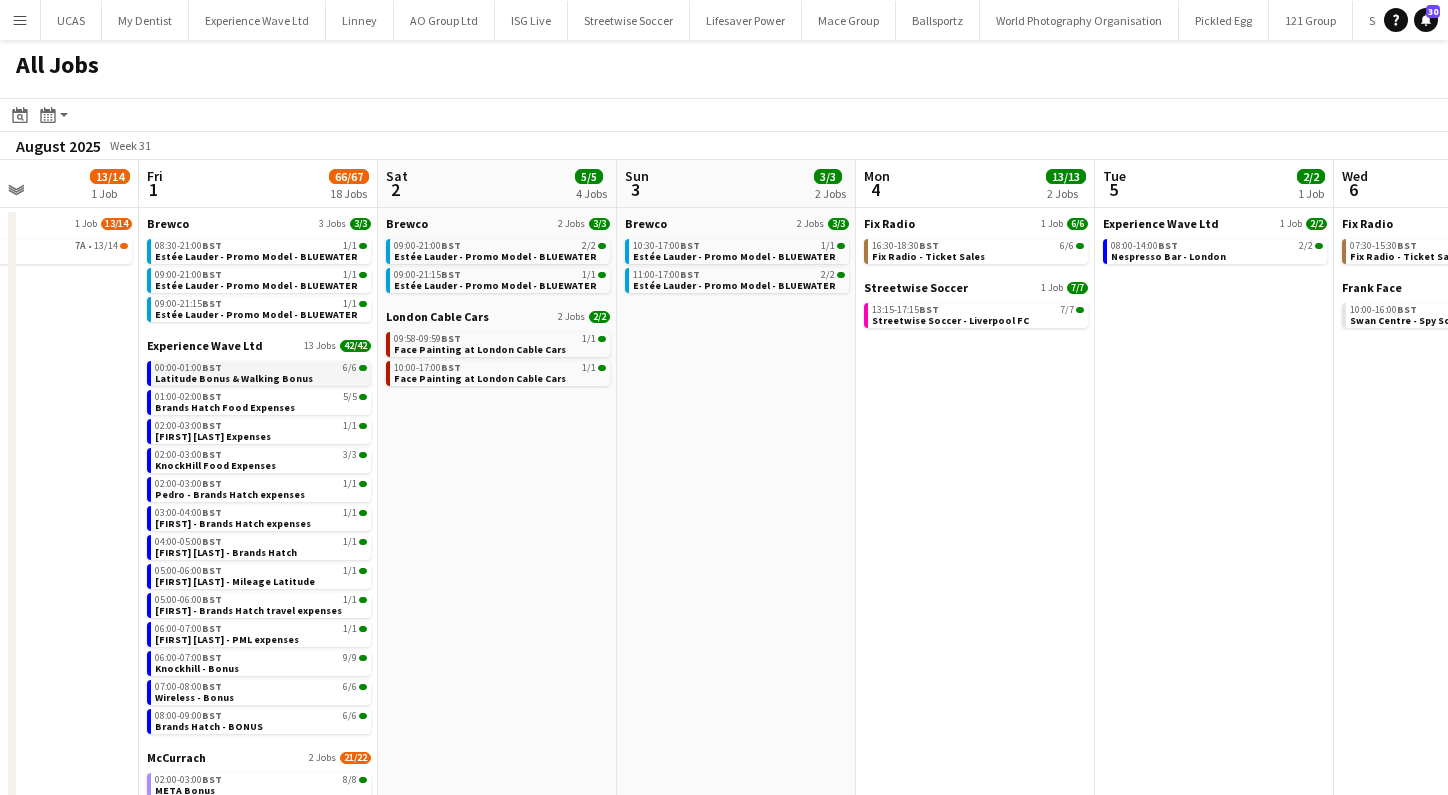 click on "Latitude Bonus & Walking Bonus" at bounding box center [234, 378] 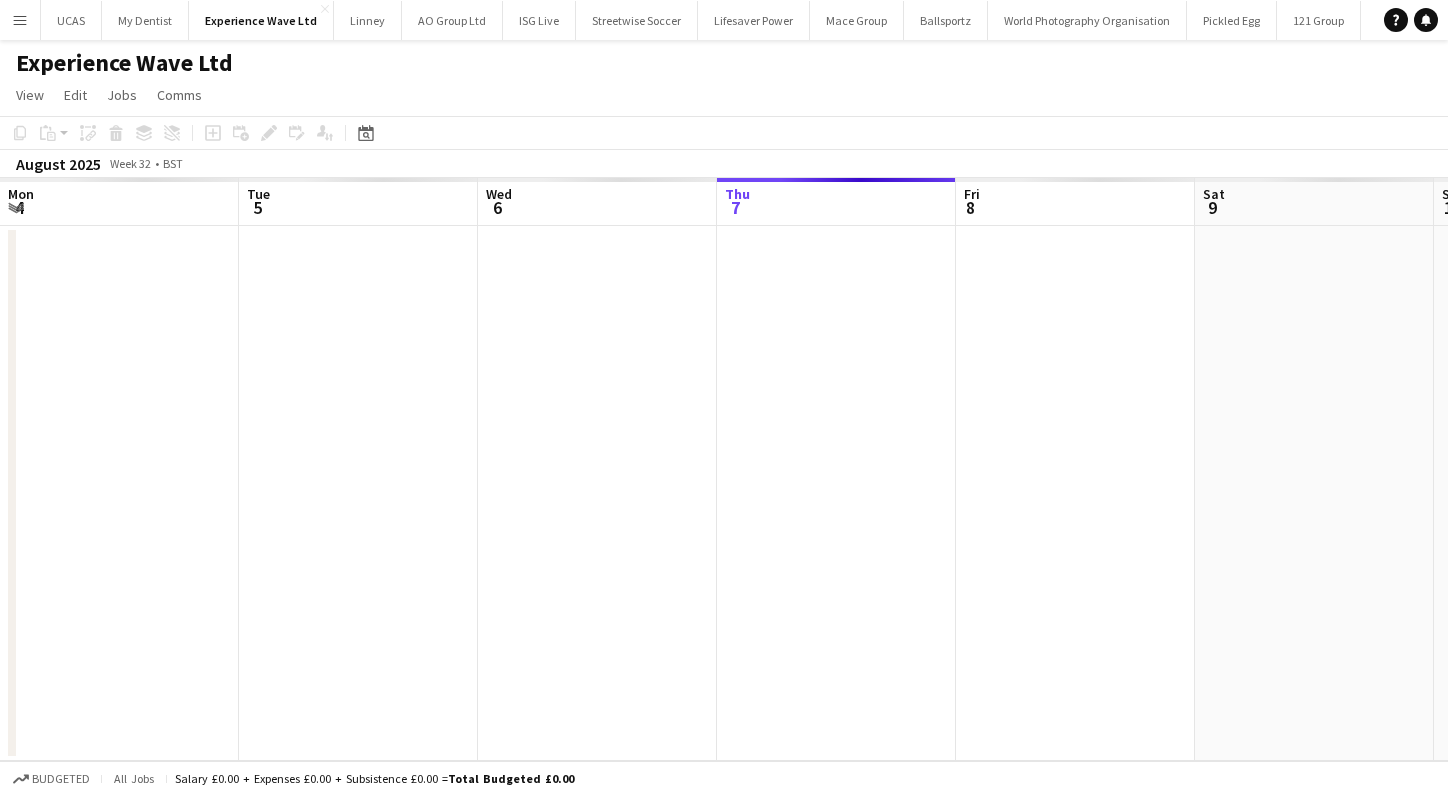 scroll, scrollTop: 0, scrollLeft: 0, axis: both 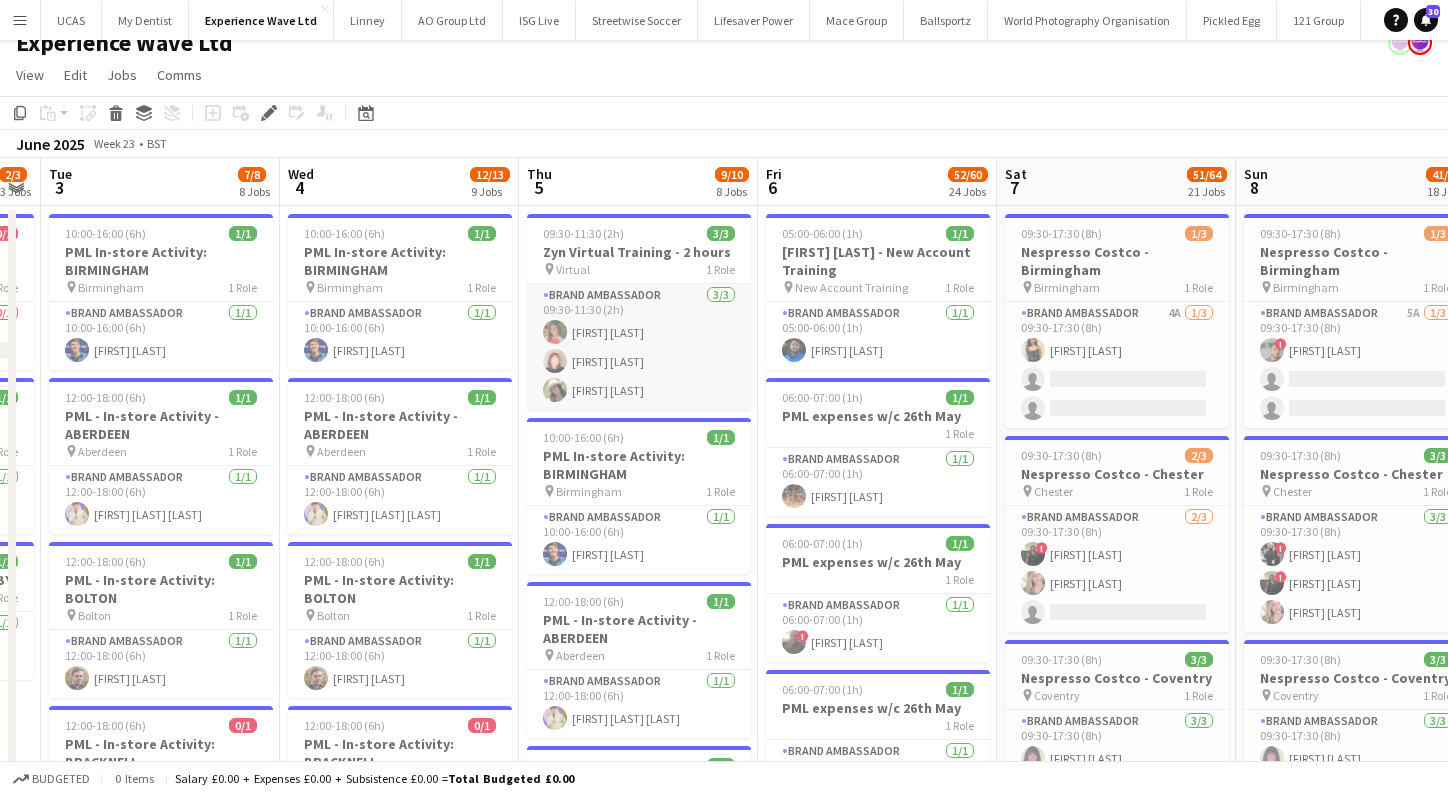 click on "Brand Ambassador 3/3 09:30-11:30 (2h)
[FIRST] [LAST] [FIRST] [LAST] [FIRST] [LAST]" at bounding box center [639, 347] 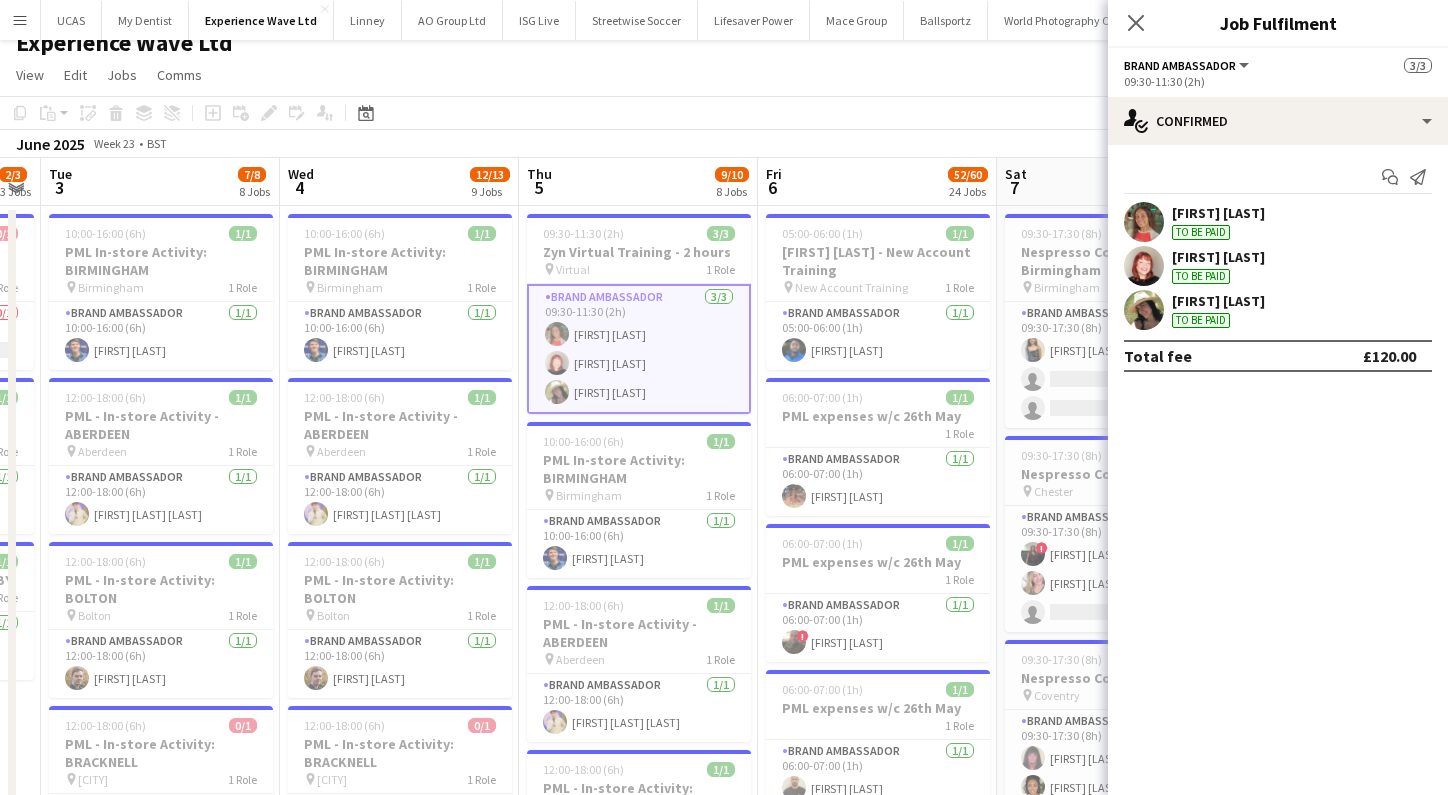 click at bounding box center (1144, 310) 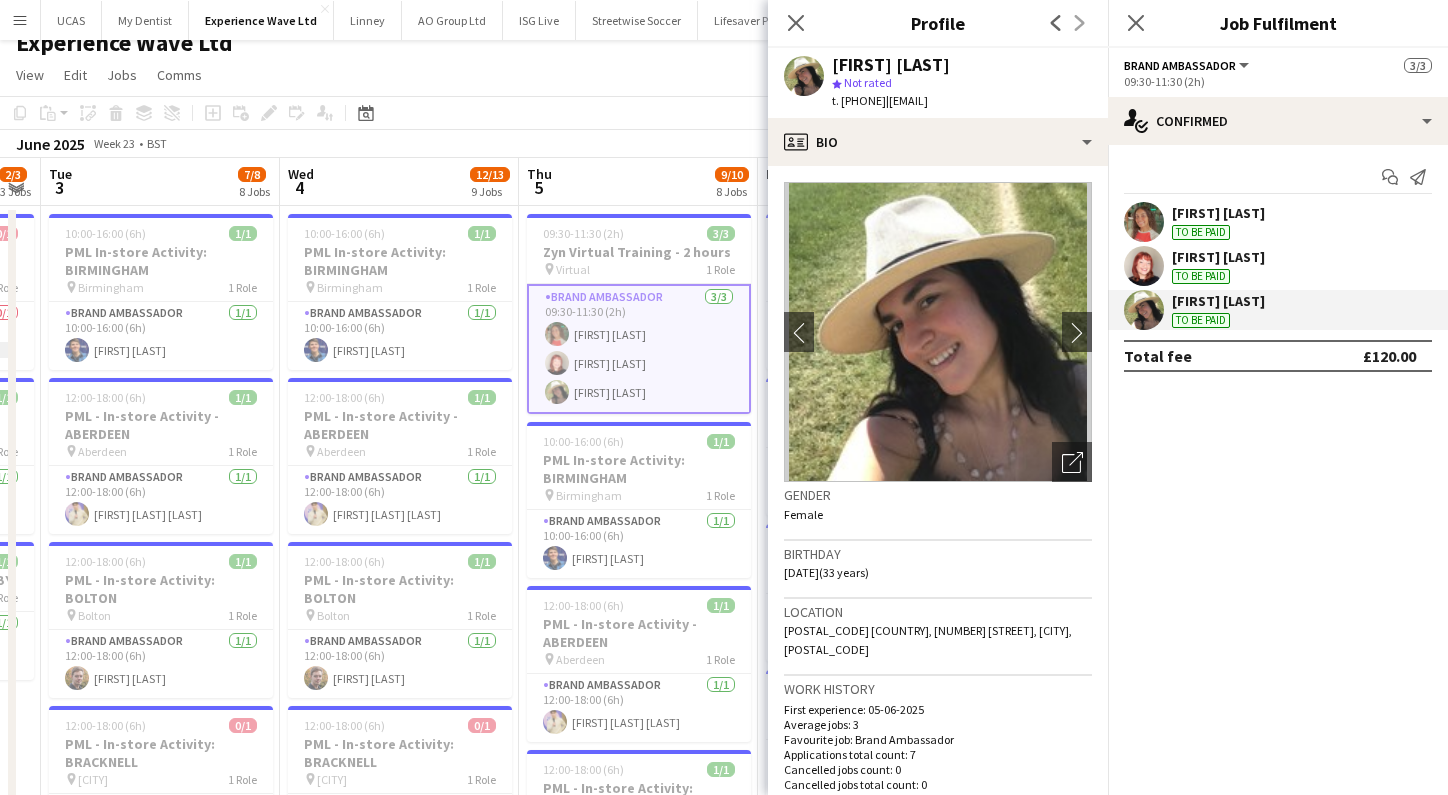 click on "[FIRST] [LAST] To be paid" at bounding box center [1278, 222] 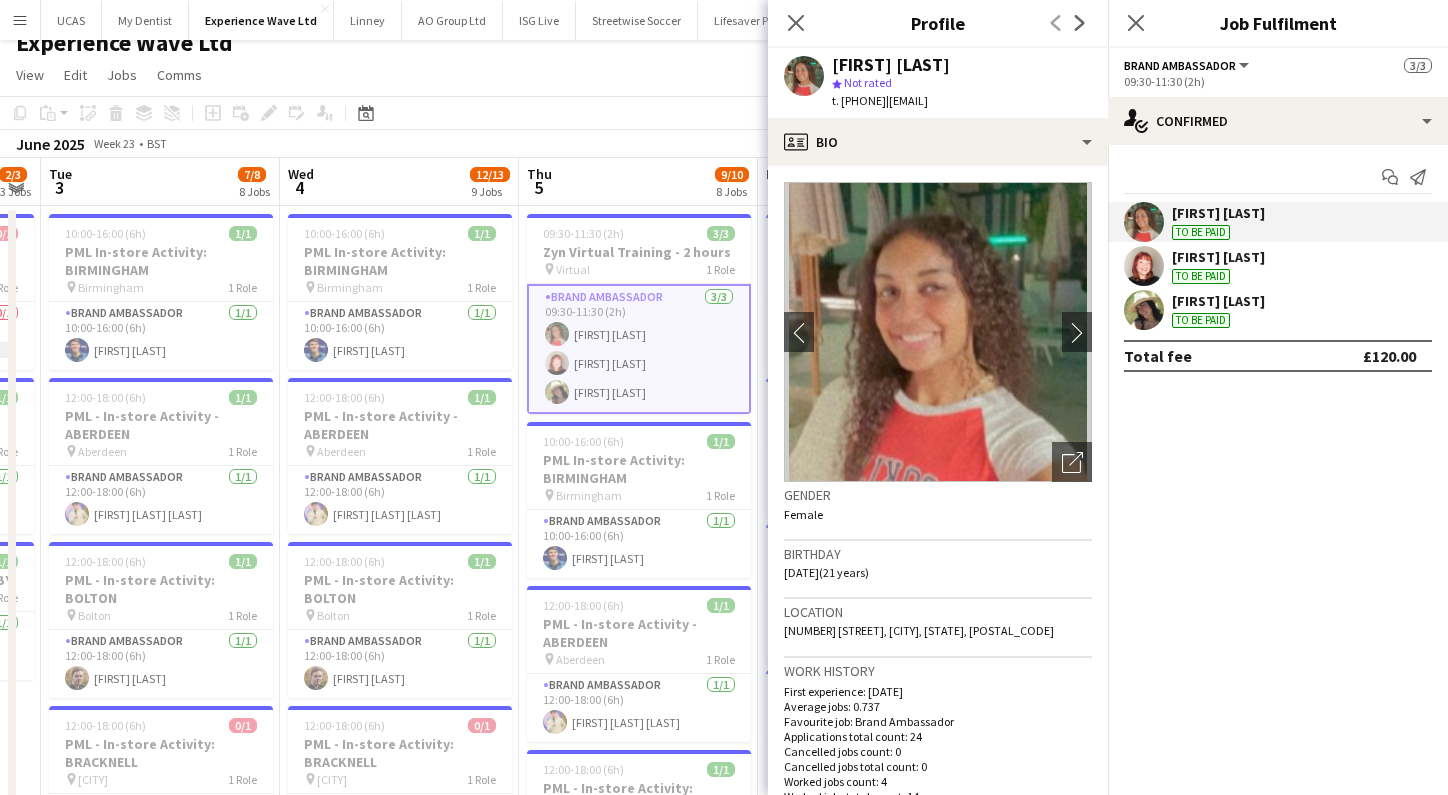 scroll, scrollTop: 0, scrollLeft: 0, axis: both 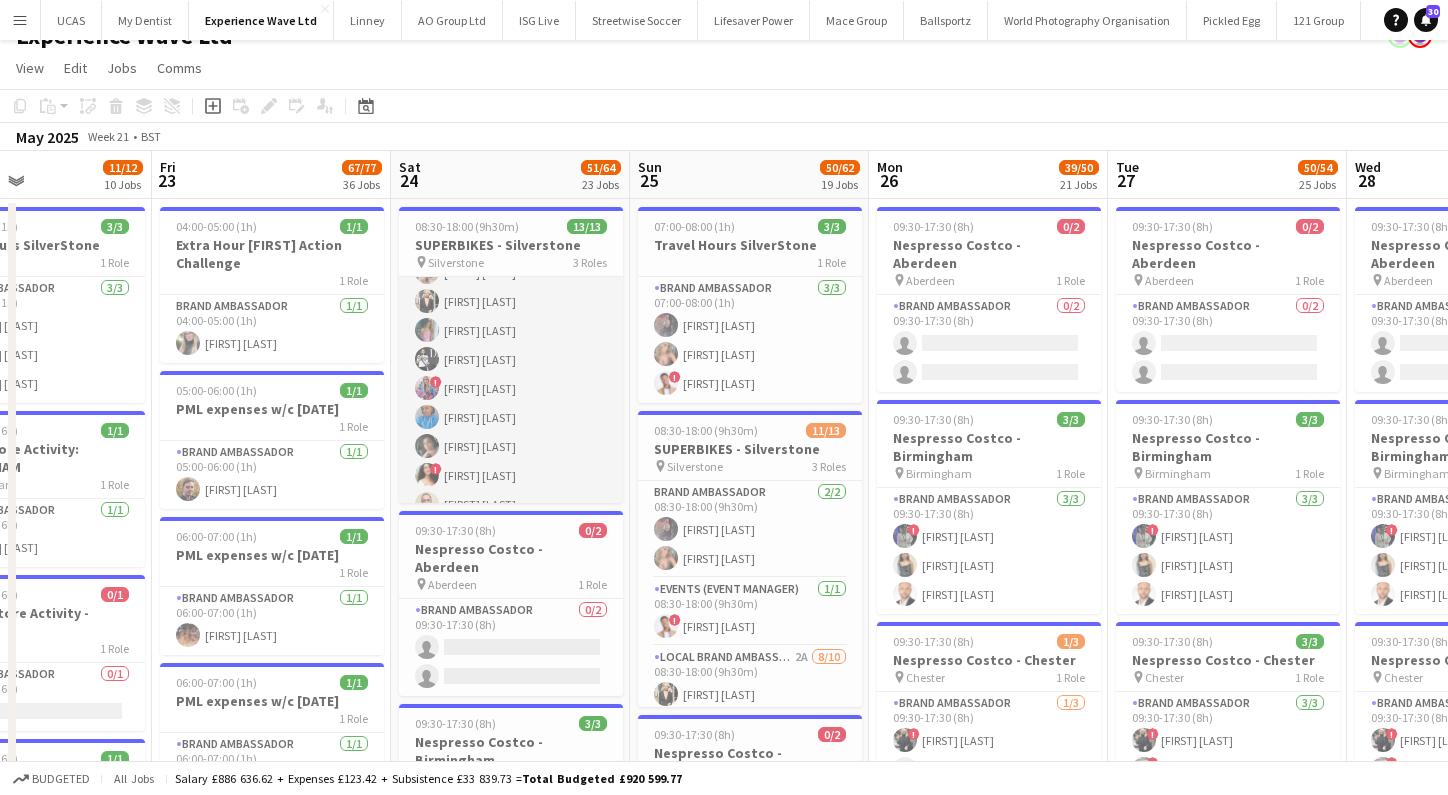 click on "Local Brand Ambassador 10/10 08:30-18:00 (9h30m)
! [FIRST] [LAST] [FIRST] [LAST] ! [FIRST] [LAST] [FIRST] [LAST] ! [FIRST] [LAST] [FIRST] [LAST] [FIRST] [LAST] ! [FIRST] [LAST] [FIRST] [LAST] ! [FIRST] [LAST] [FIRST] [LAST]" at bounding box center [511, 388] 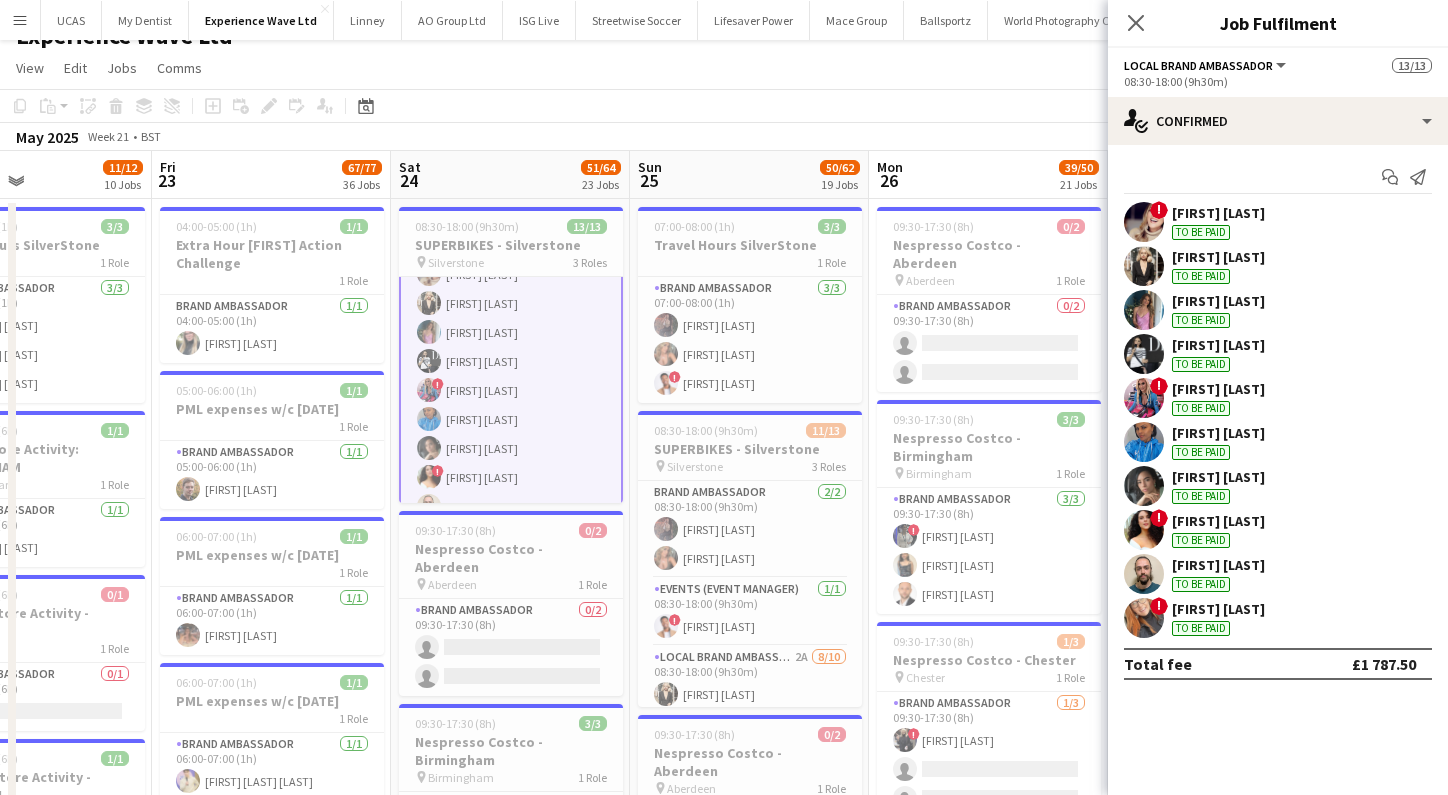 click at bounding box center (1144, 354) 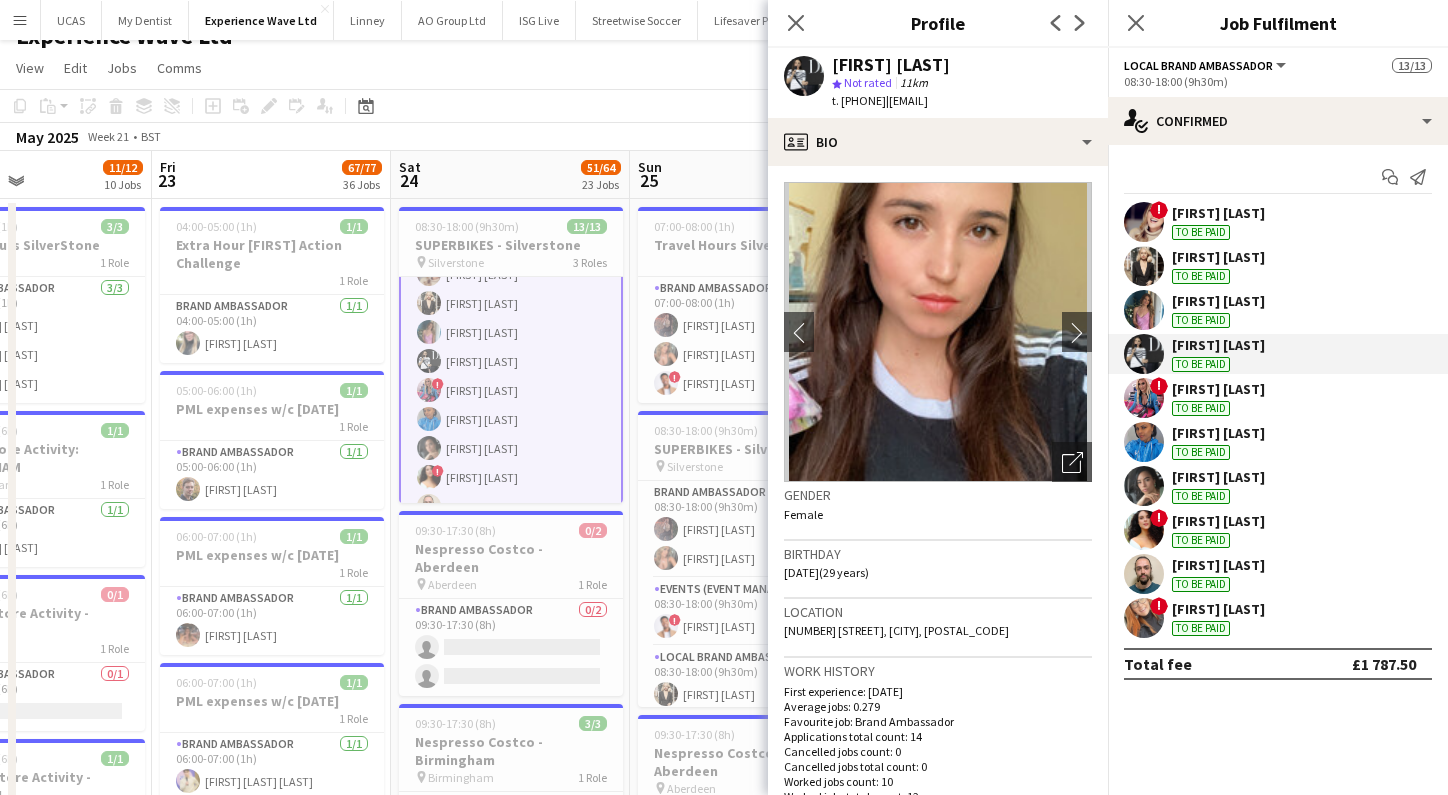 click at bounding box center (1144, 442) 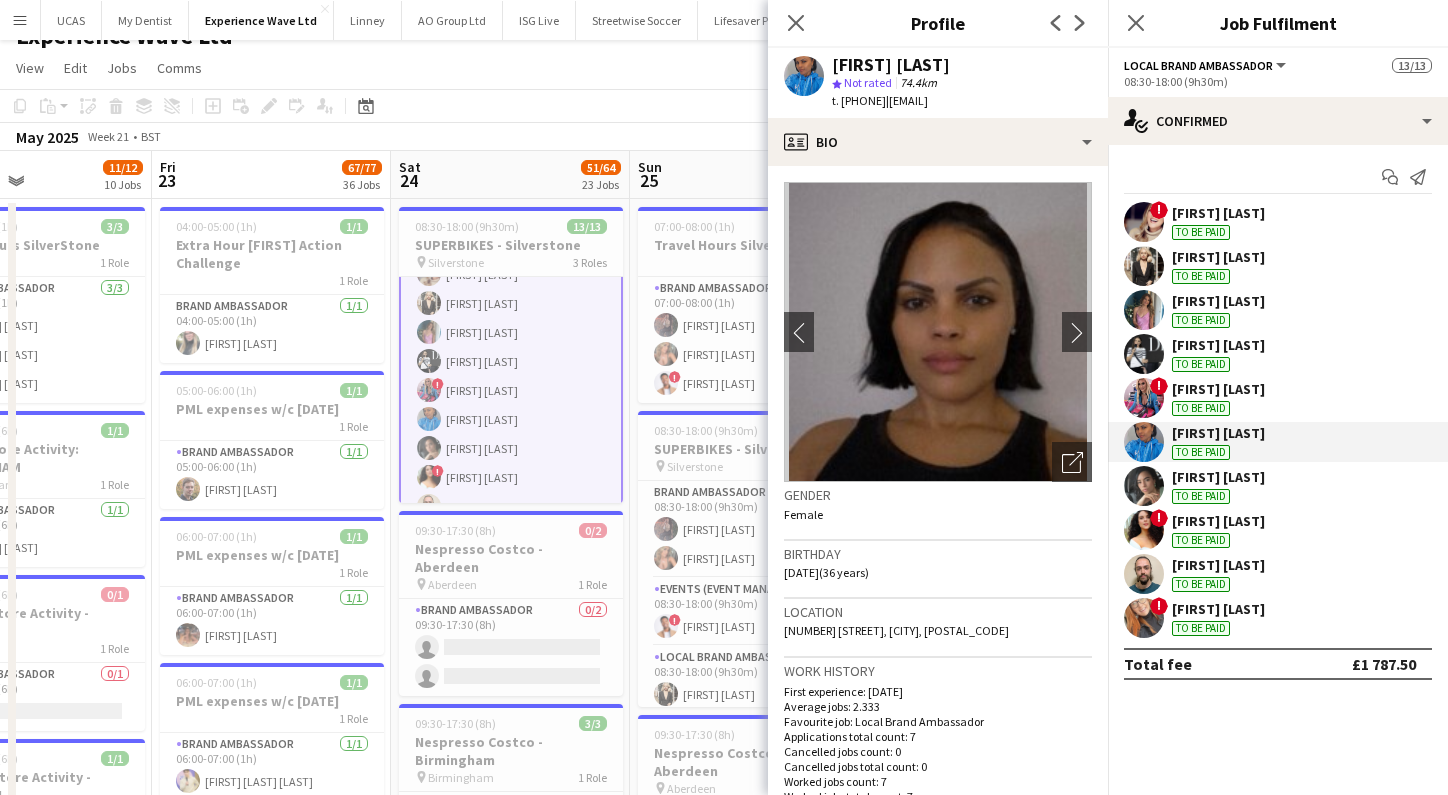 click at bounding box center (1144, 486) 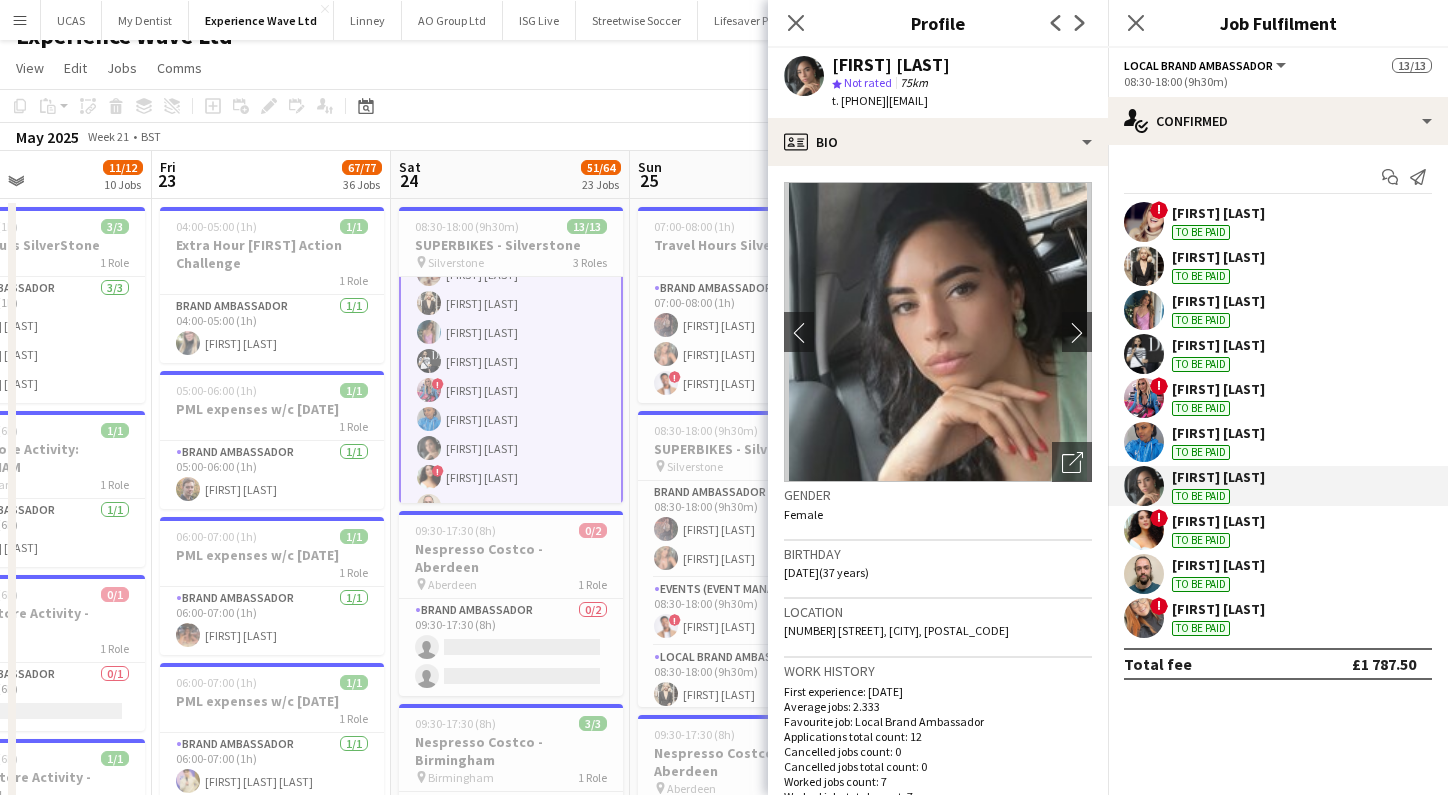 click at bounding box center (1144, 442) 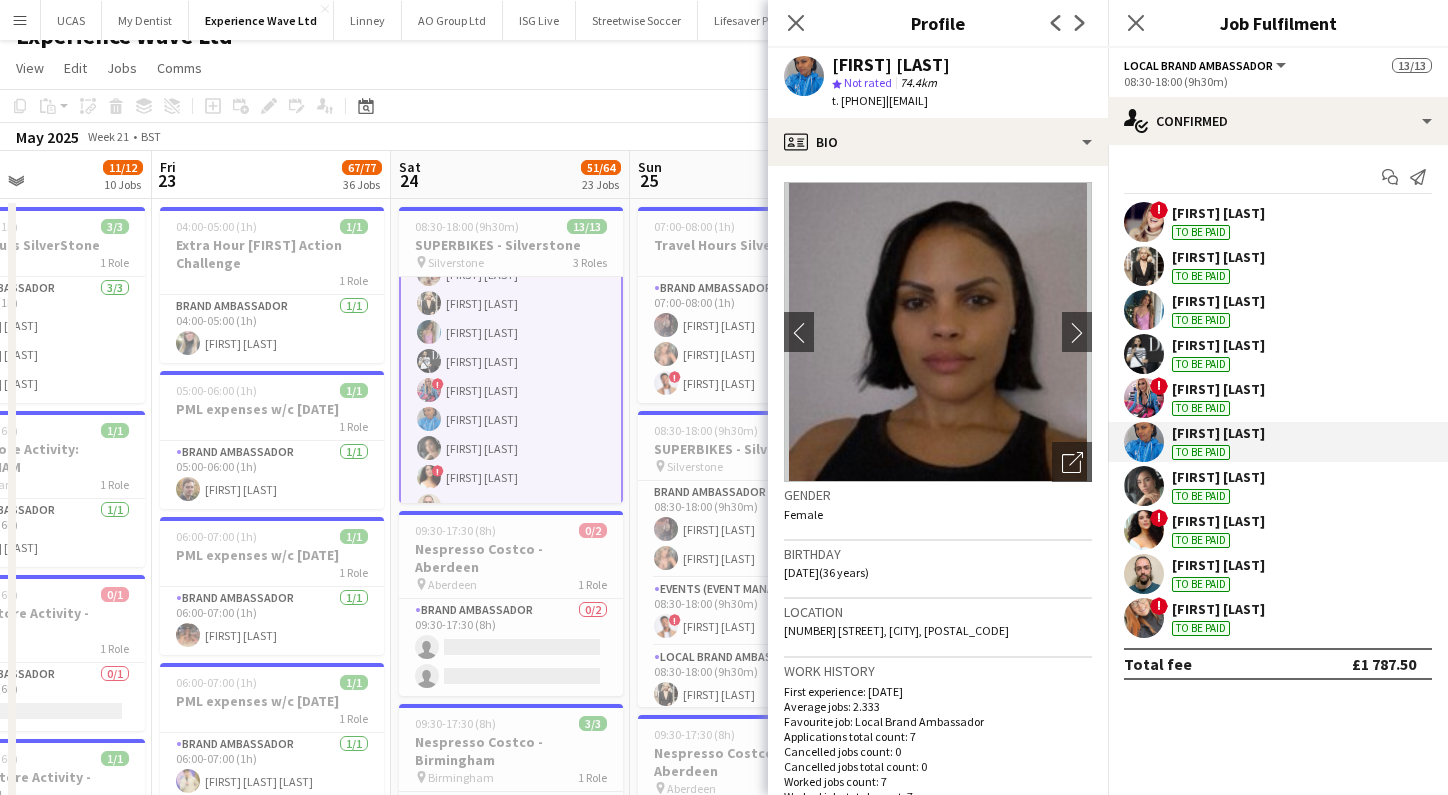 click at bounding box center (1144, 530) 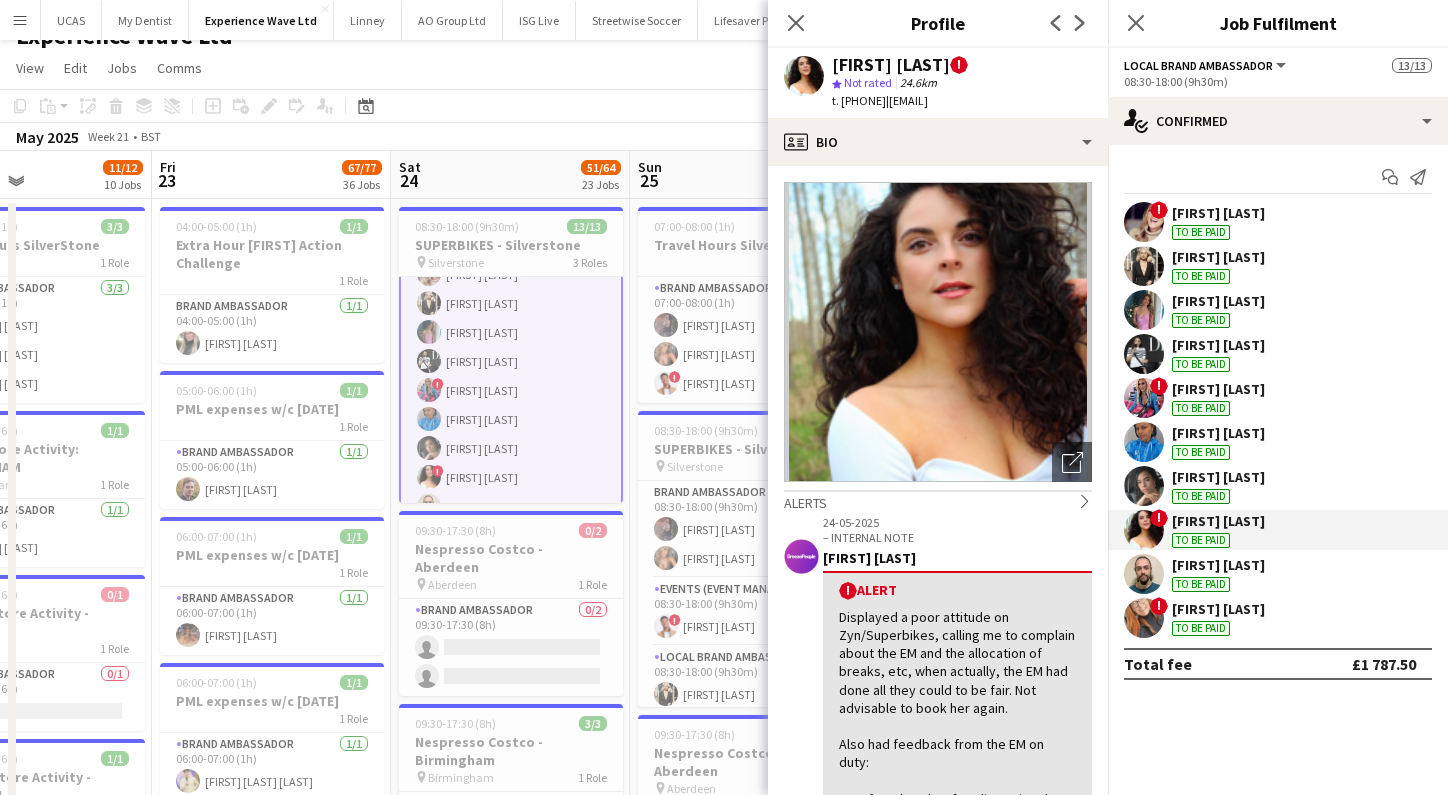 click at bounding box center (1144, 574) 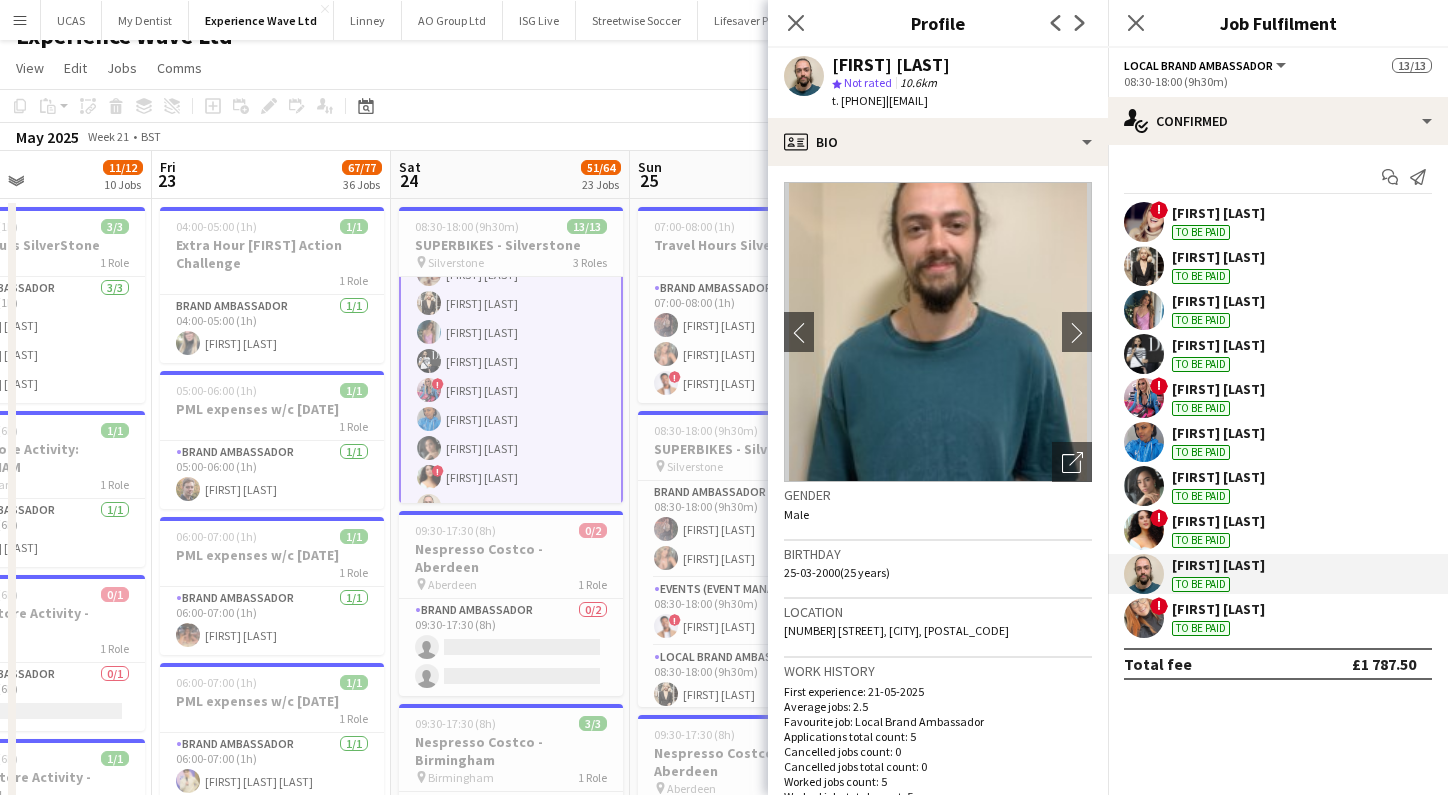 click at bounding box center (1144, 618) 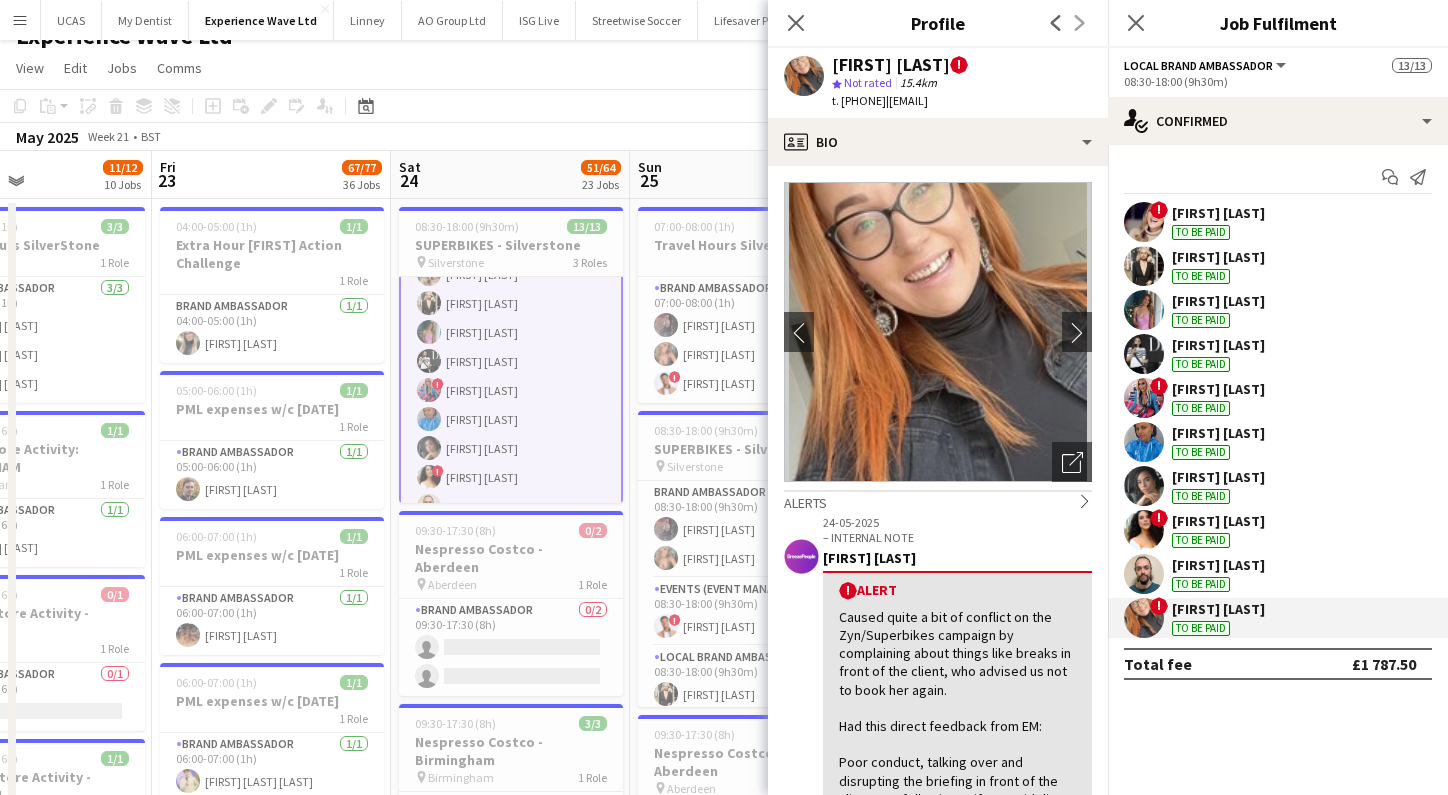 click at bounding box center (1144, 442) 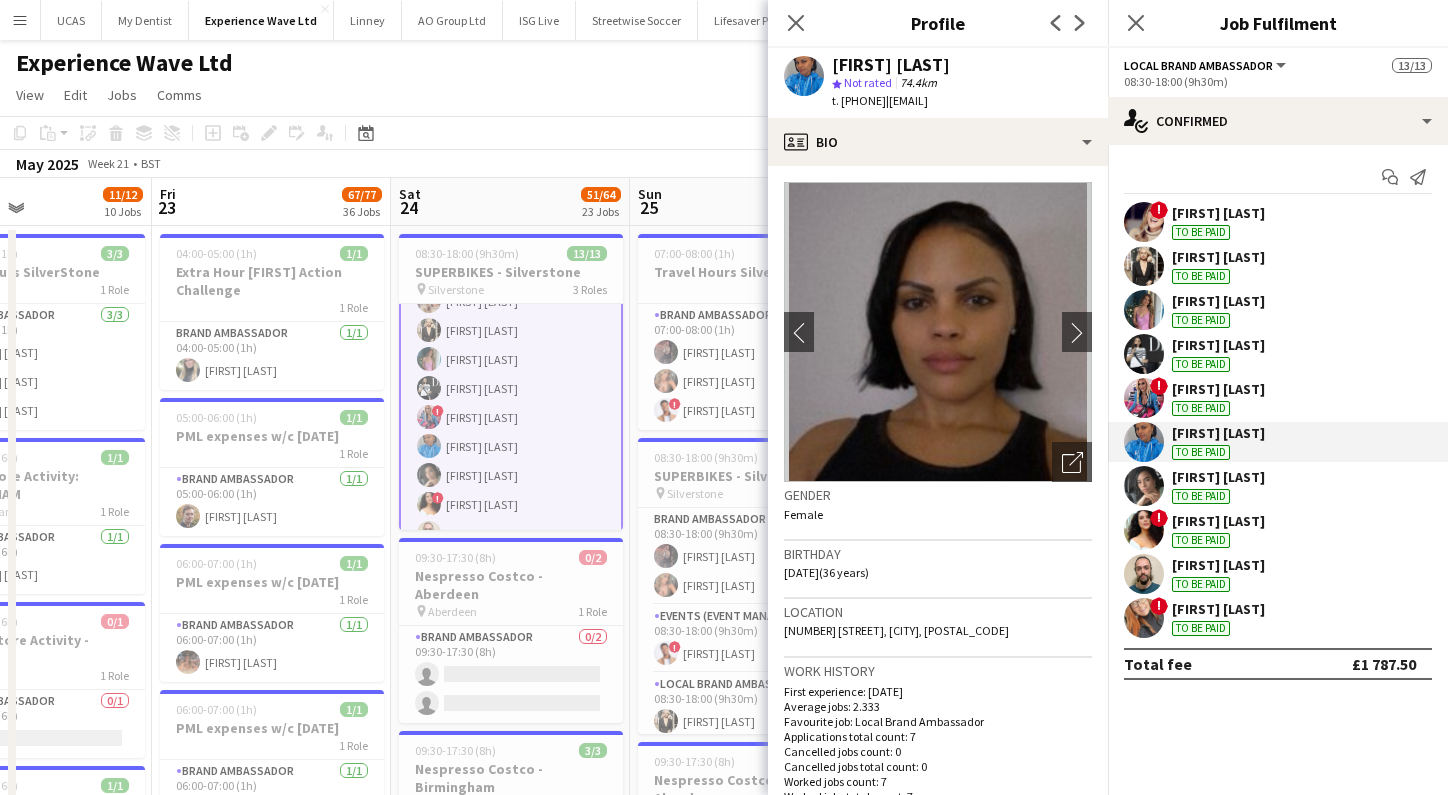 scroll, scrollTop: 11, scrollLeft: 0, axis: vertical 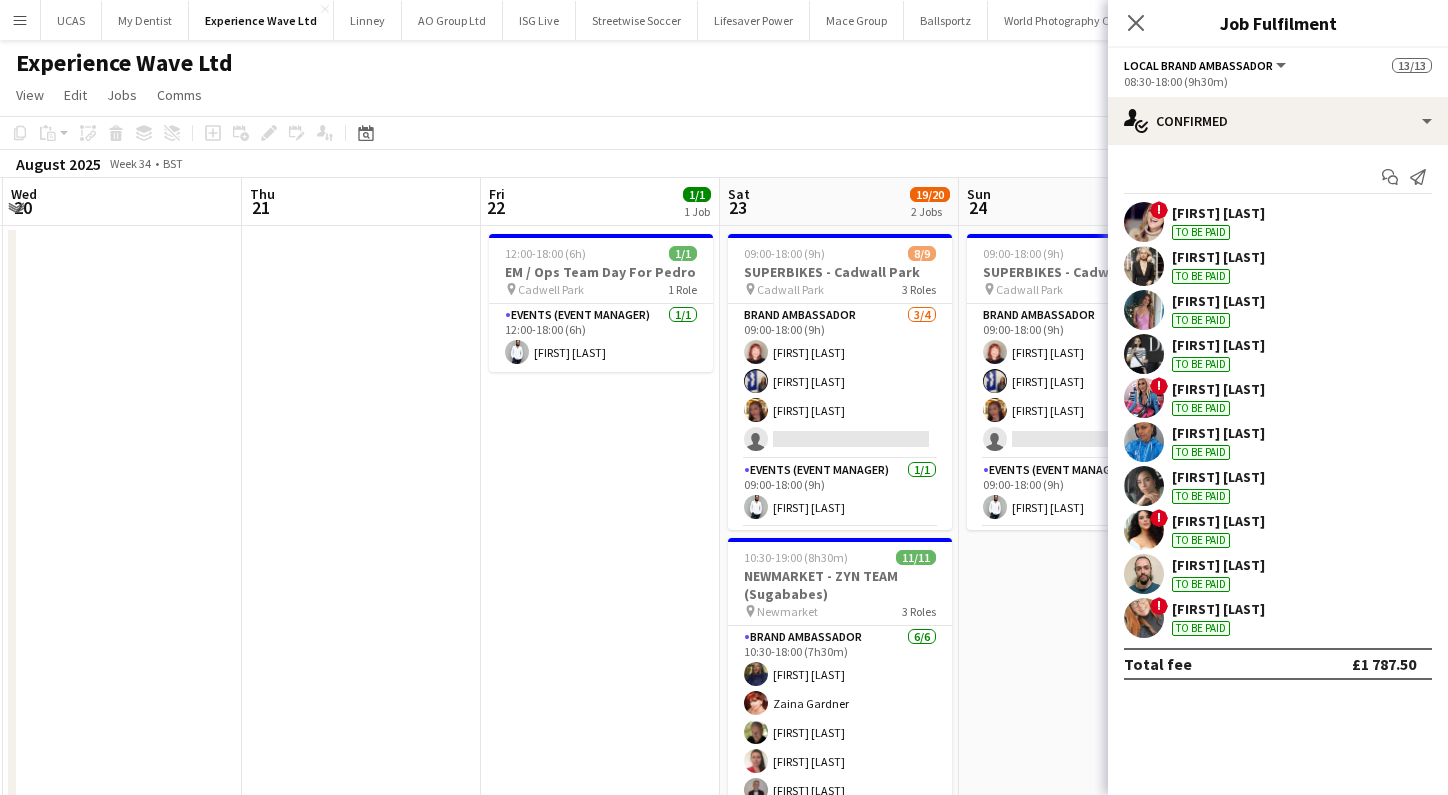 click at bounding box center (1144, 442) 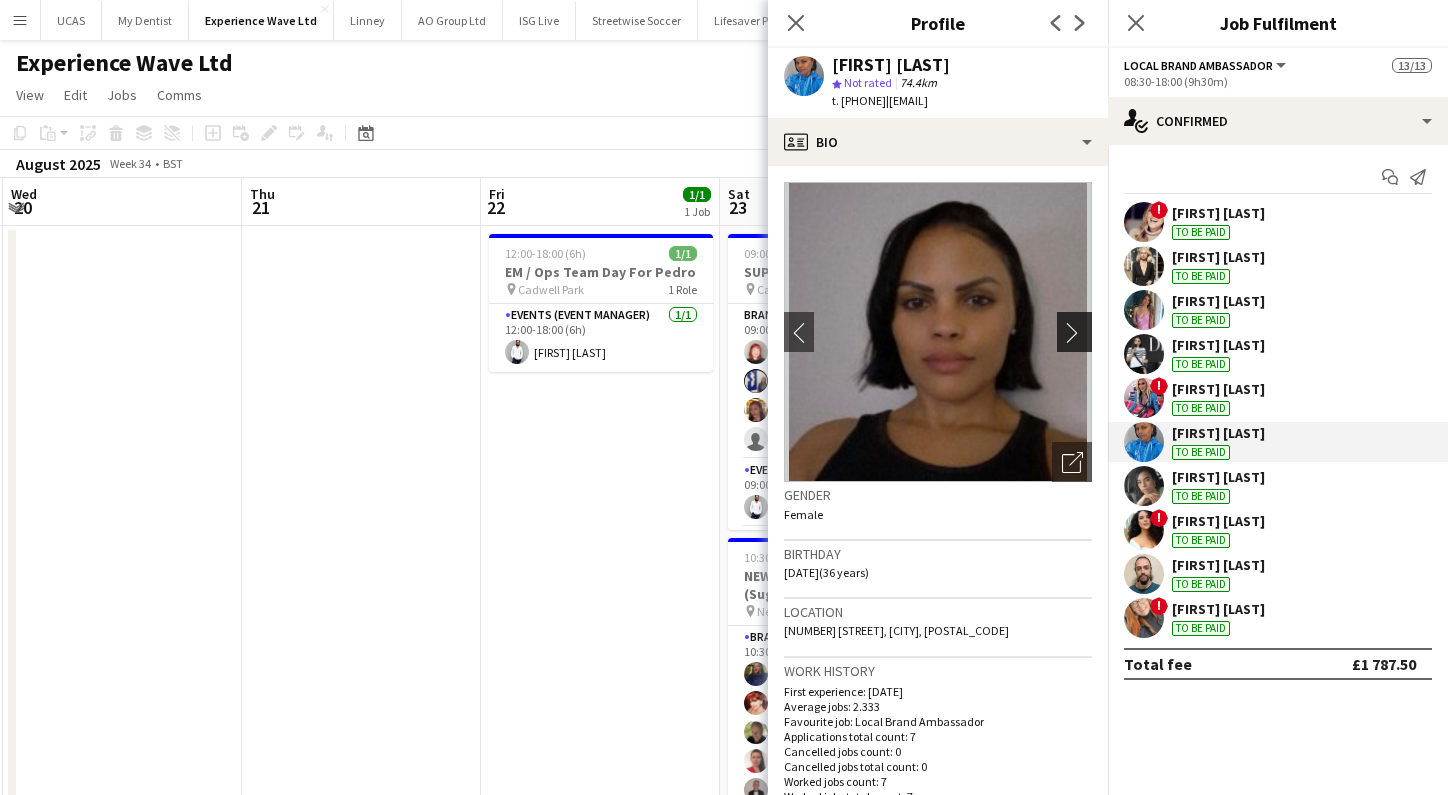 click on "chevron-right" 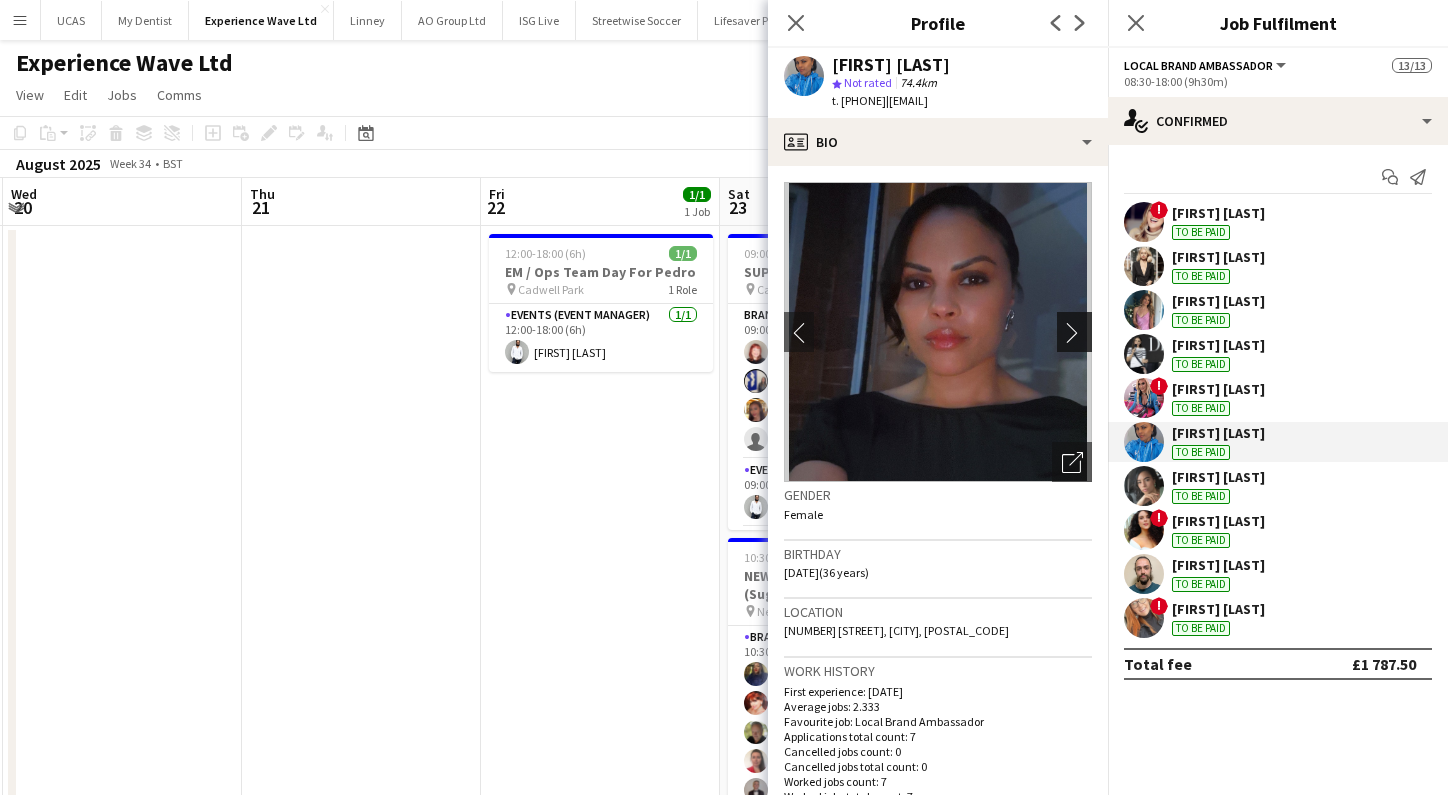 click on "chevron-right" 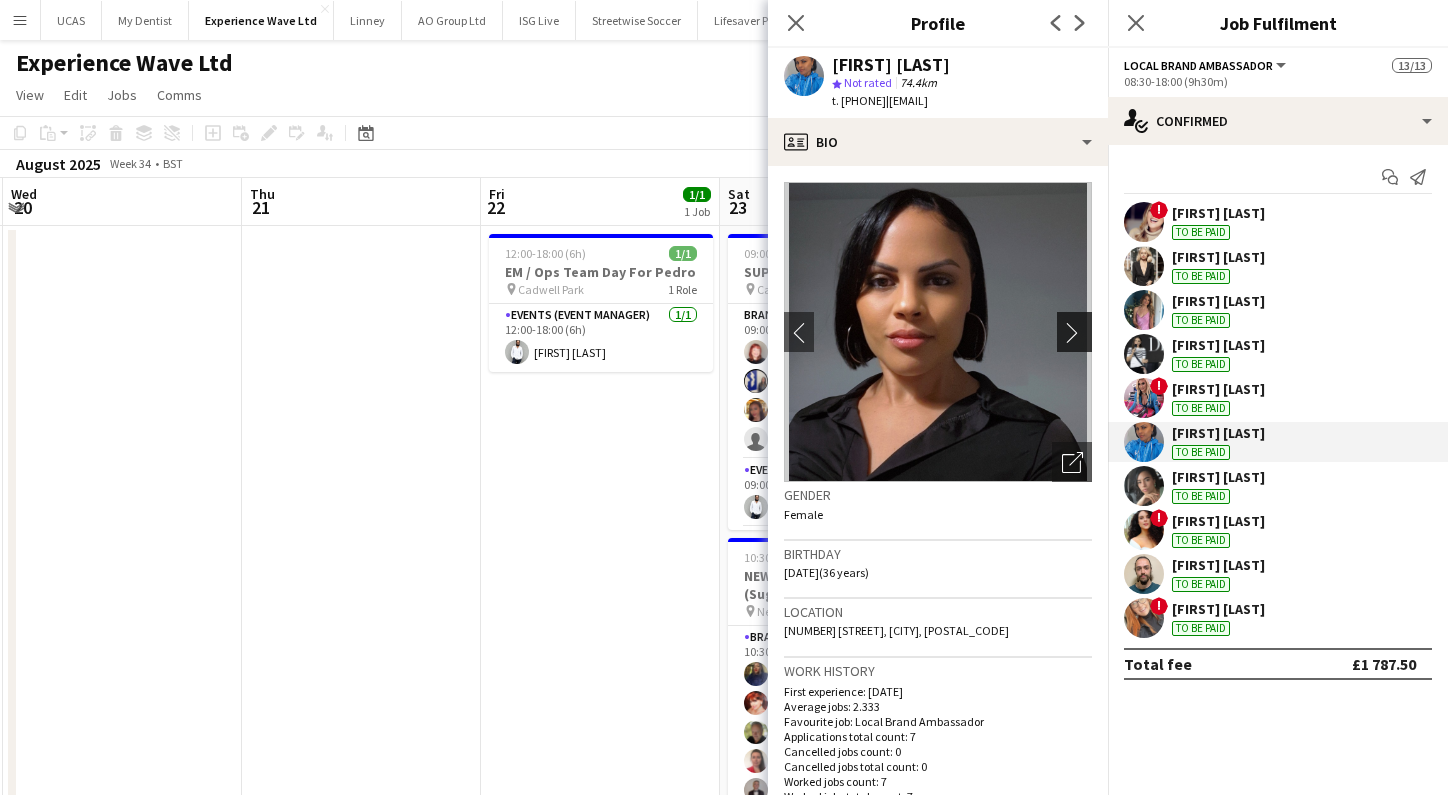 click on "chevron-right" 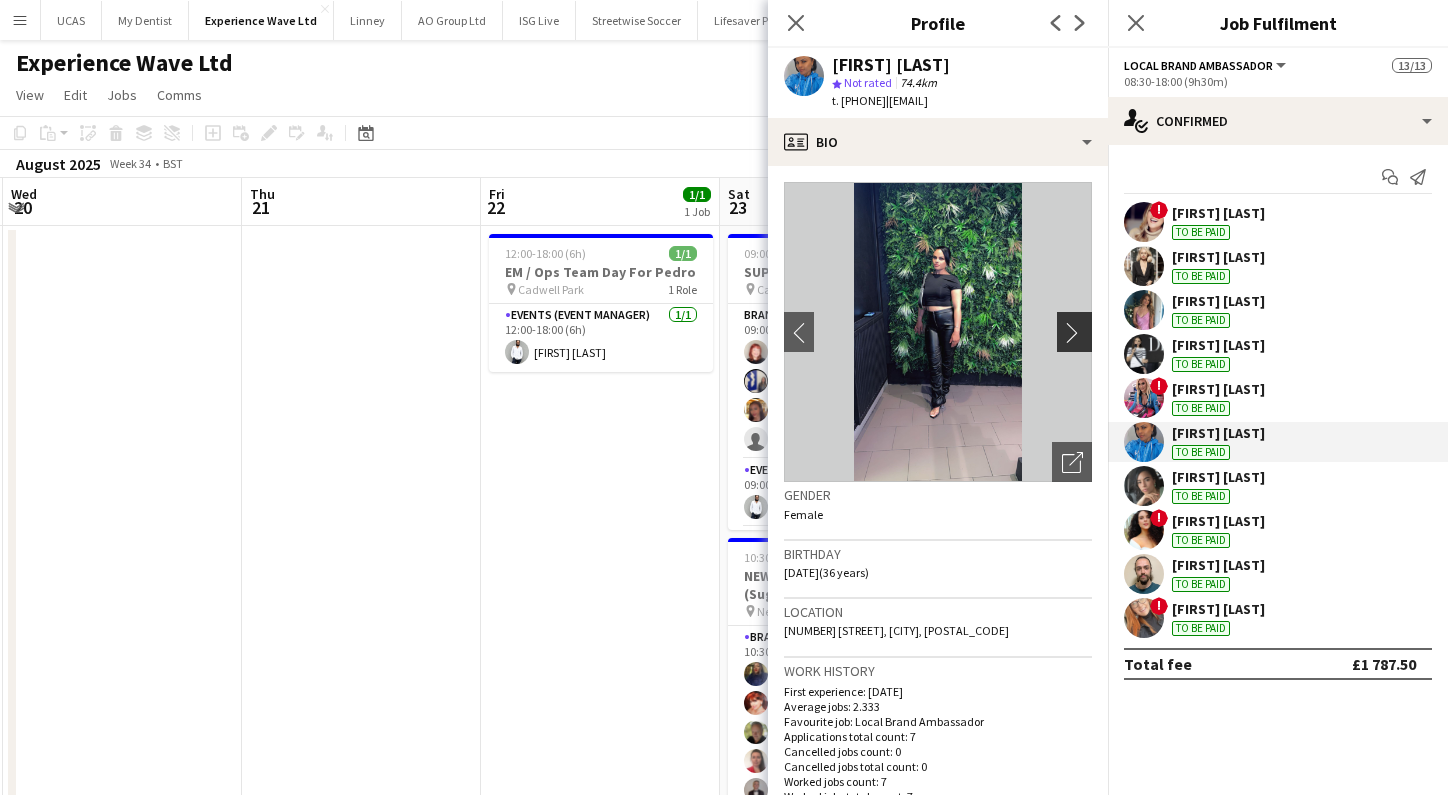 click on "chevron-right" 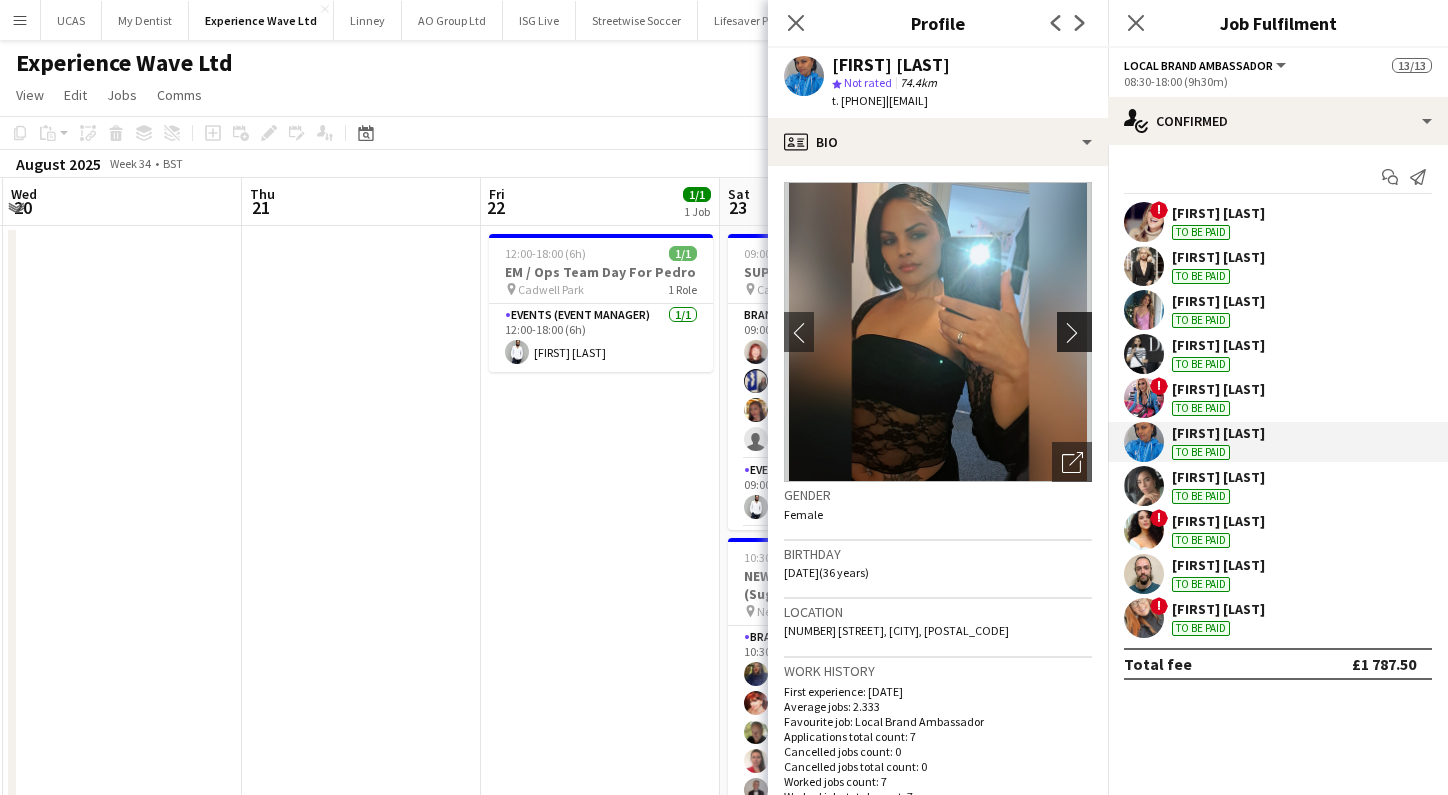click on "chevron-right" 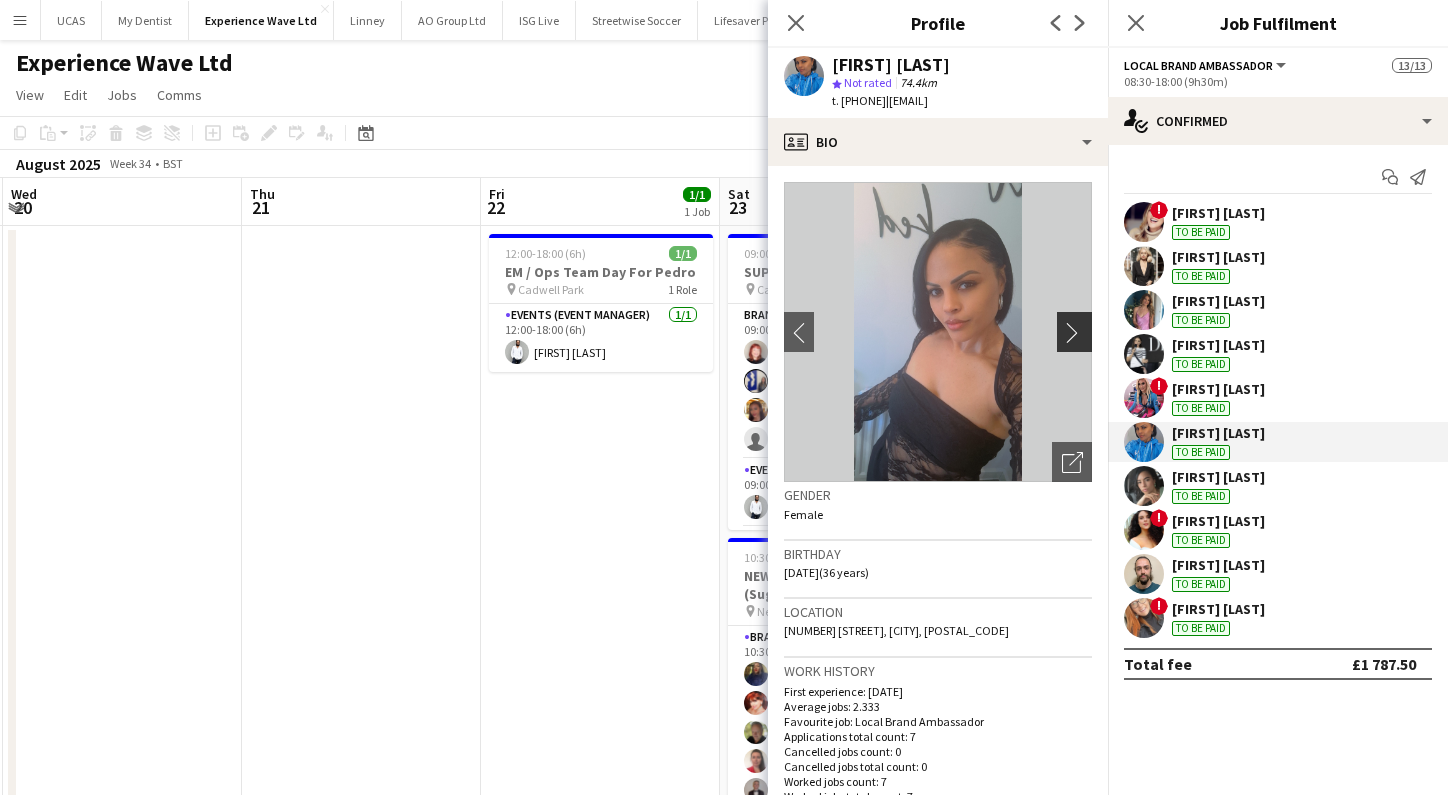click on "chevron-right" 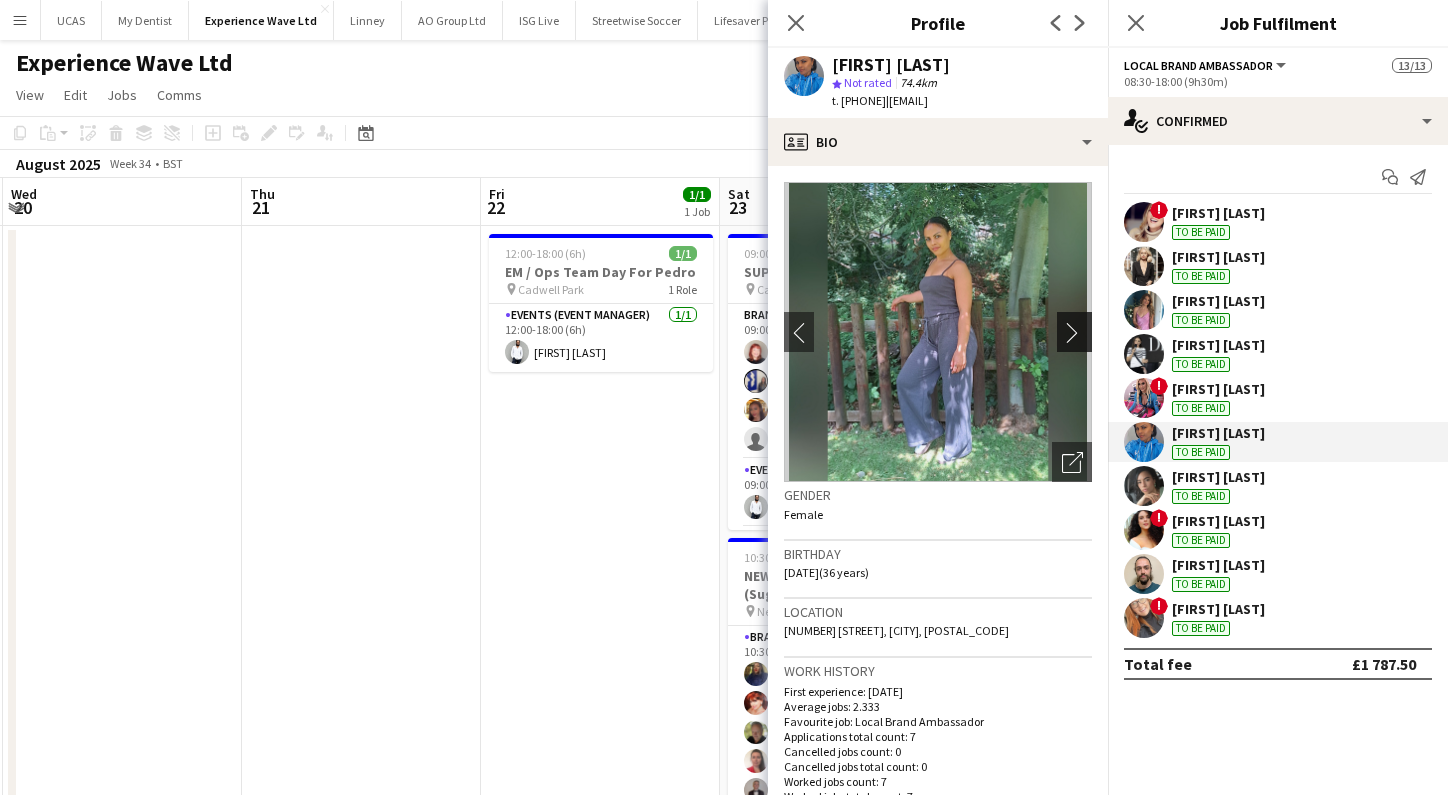 click on "chevron-right" 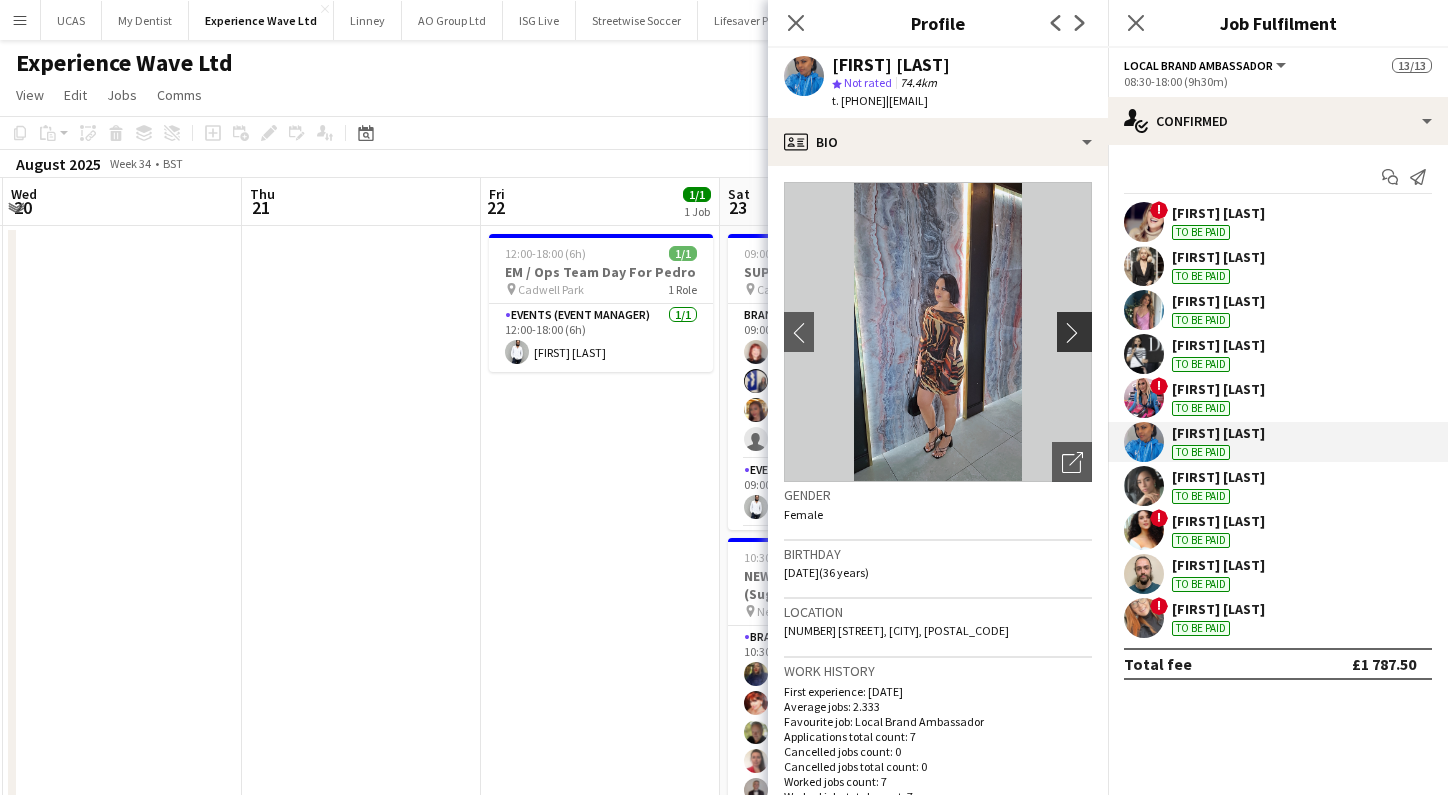 click on "chevron-right" 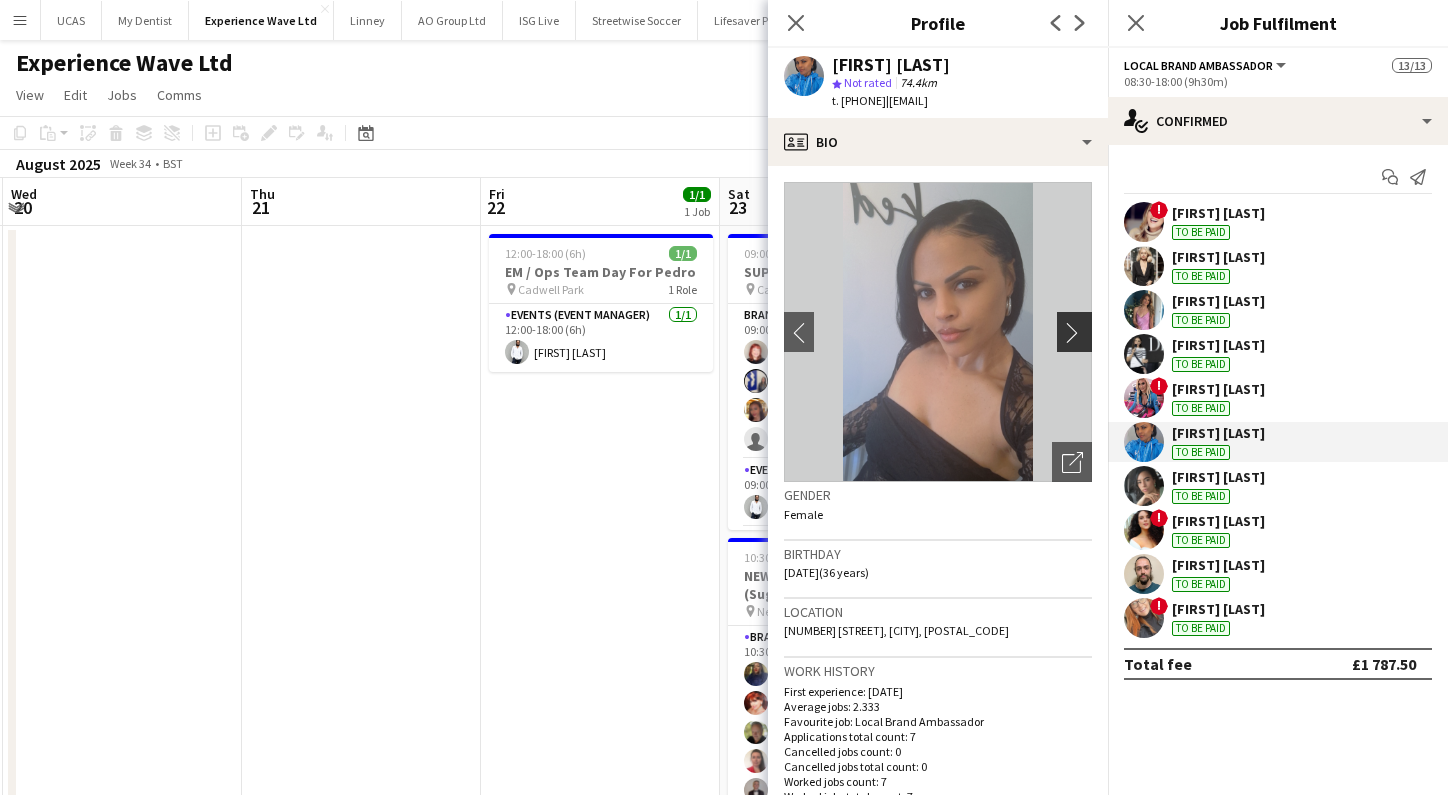 click on "chevron-right" 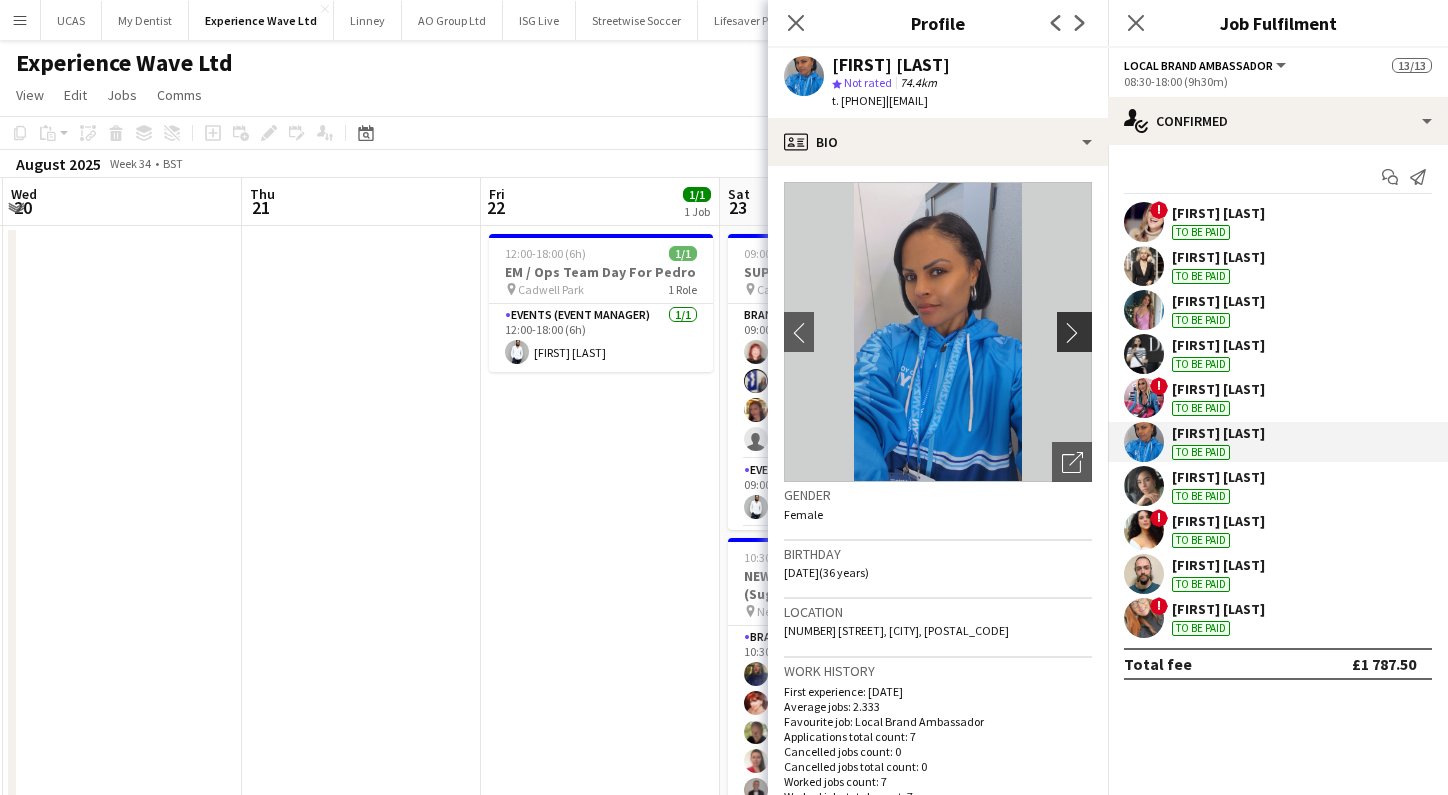 click on "chevron-right" 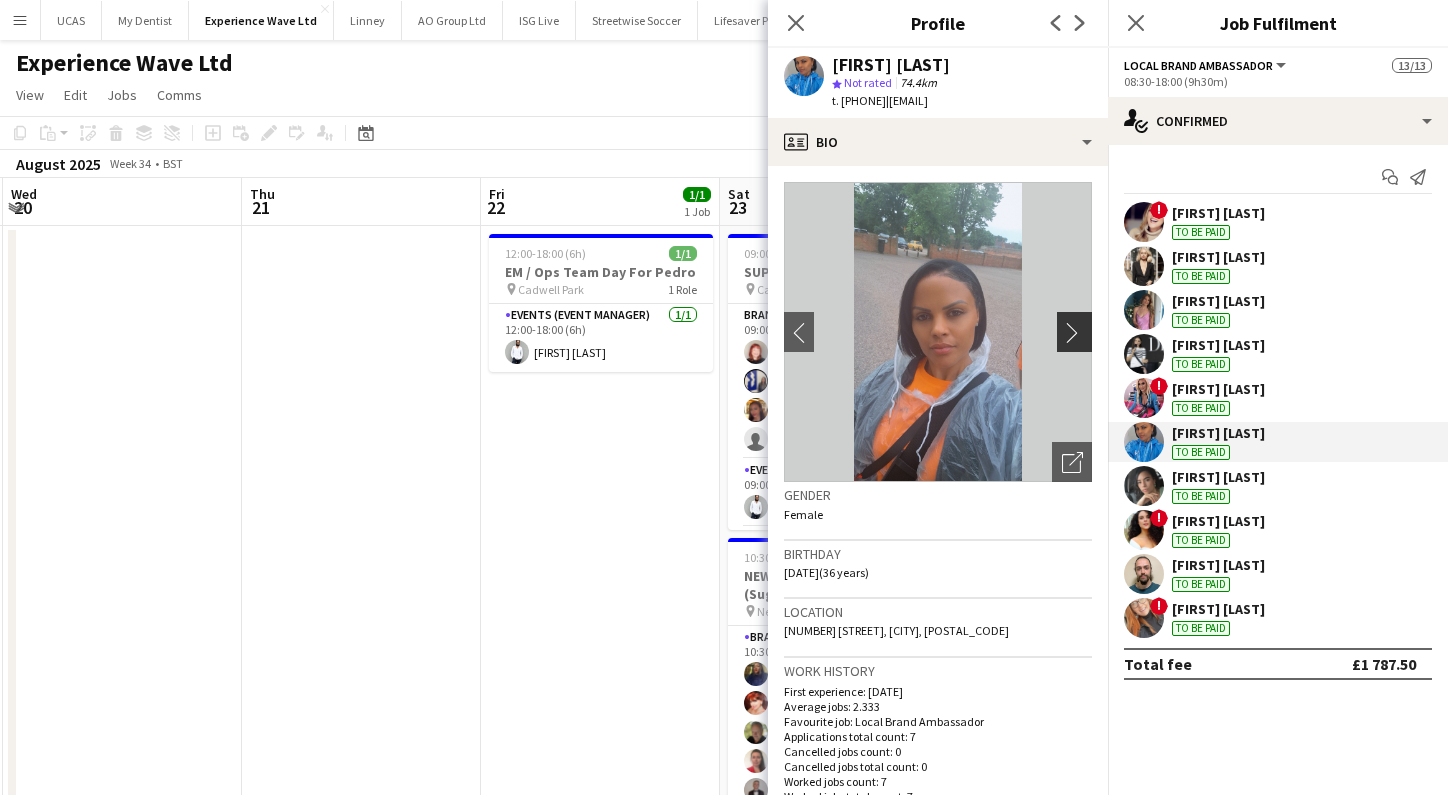 click on "chevron-right" 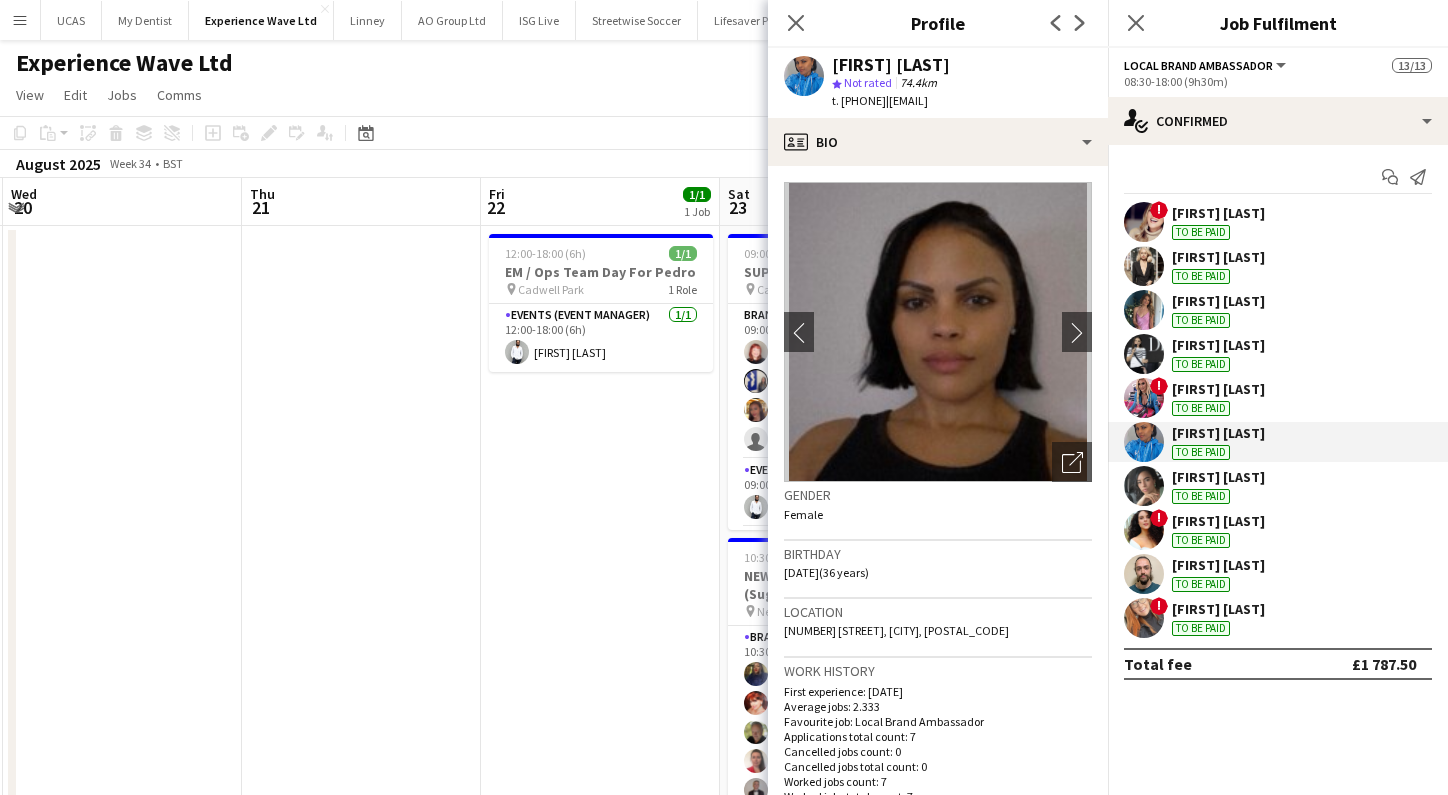 click on "12:00-18:00 (6h) 1/1 EM / Ops Team Day For [FIRST] [LAST]
pin
Cadwell Park 1 Role Events (Event Manager) 1/1 12:00-18:00 (6h)
[FIRST] [LAST]" at bounding box center (600, 4887) 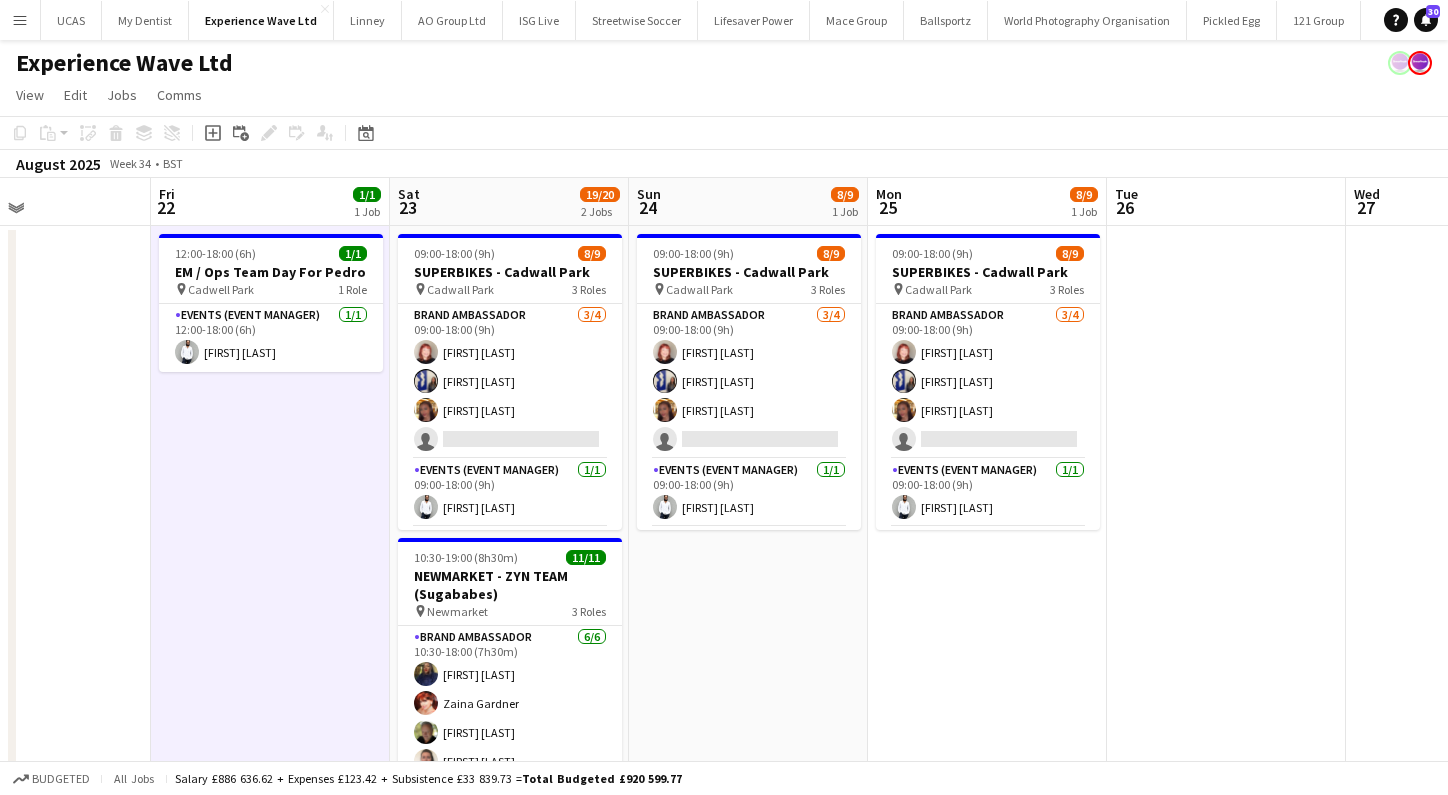 scroll, scrollTop: 0, scrollLeft: 600, axis: horizontal 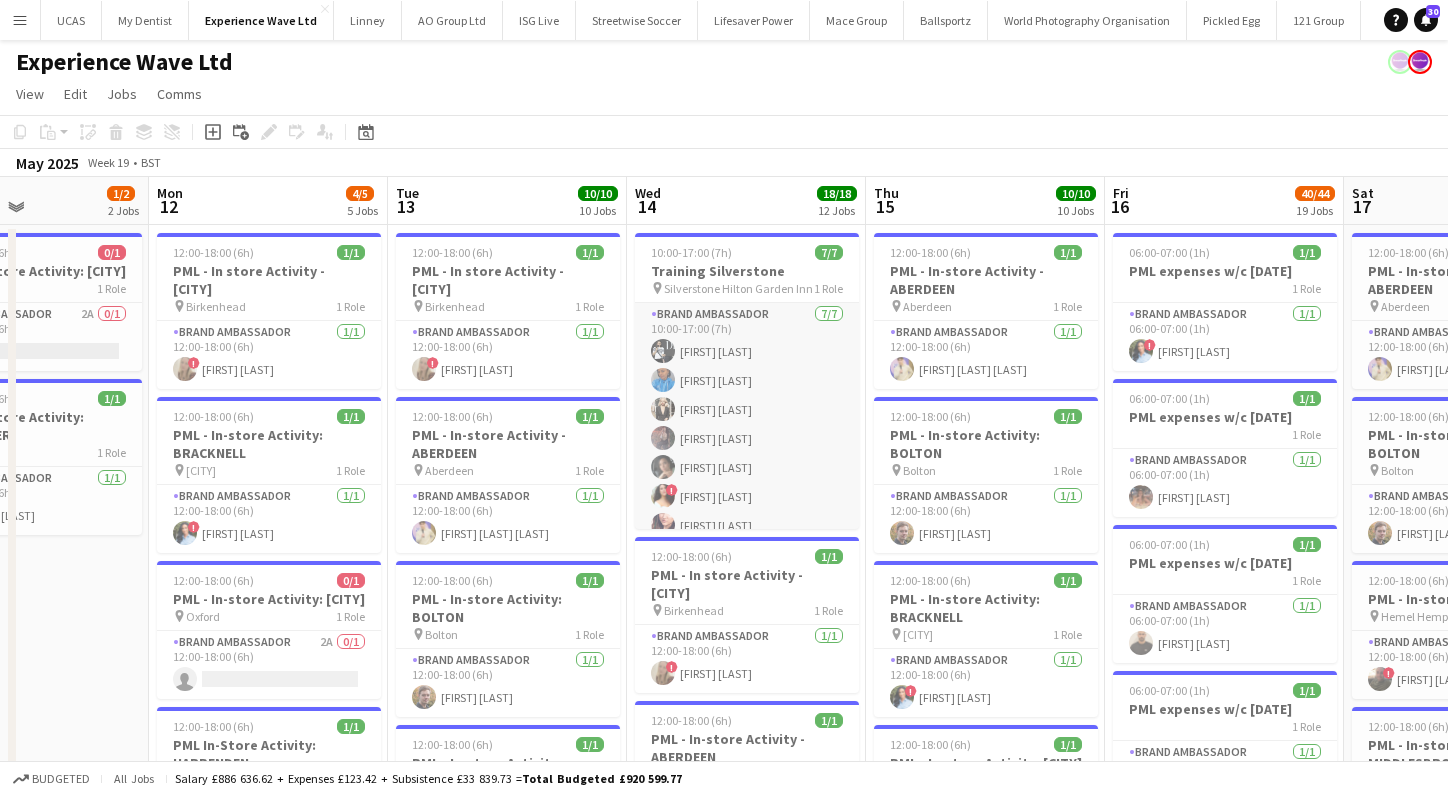 click on "Brand Ambassador 7/7 10:00-17:00 (7h)
[FIRST] [LAST] [FIRST] [LAST] [FIRST] [LAST] [FIRST] [LAST] [FIRST] [LAST] ! [FIRST] [LAST] [FIRST] [LAST]" at bounding box center (747, 424) 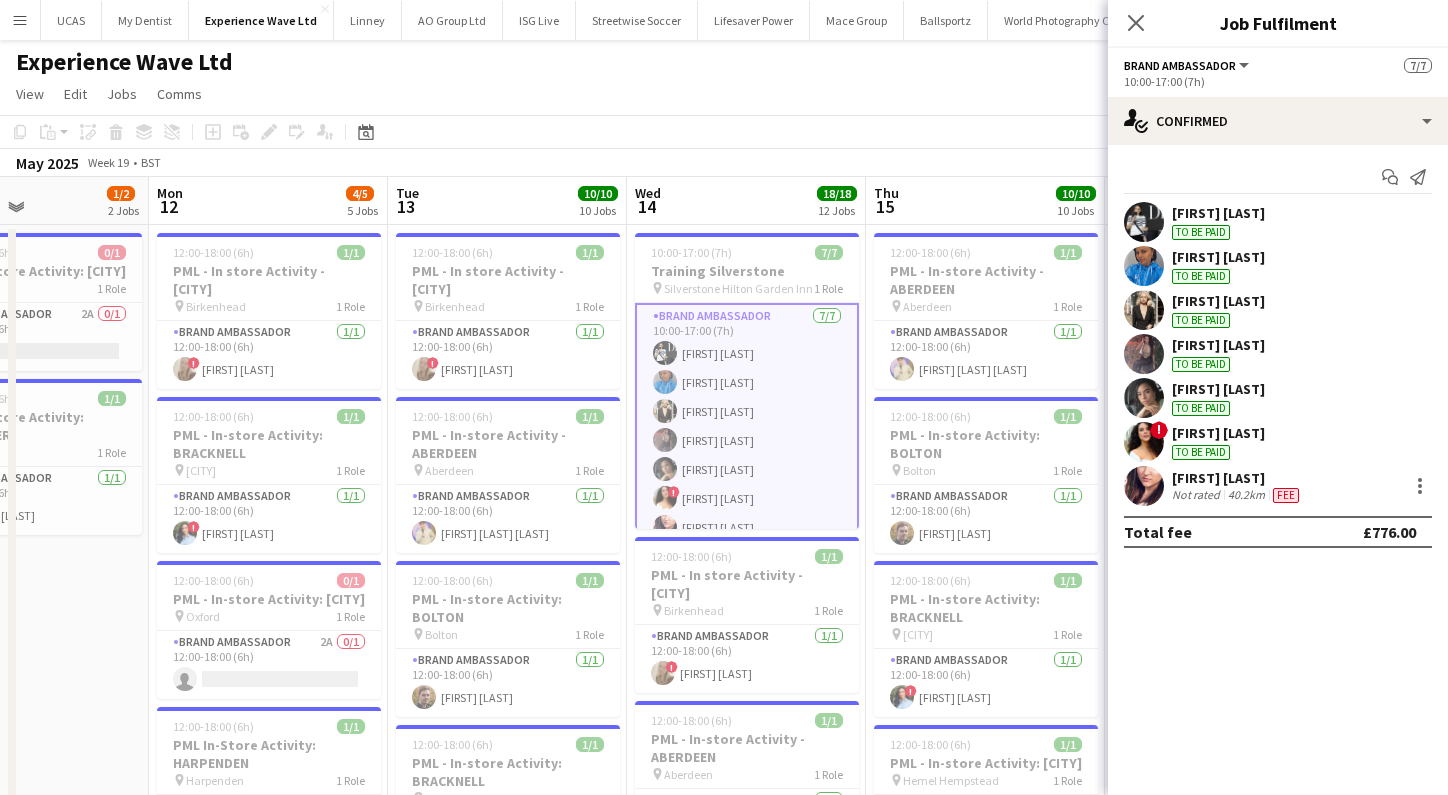 click at bounding box center (1144, 266) 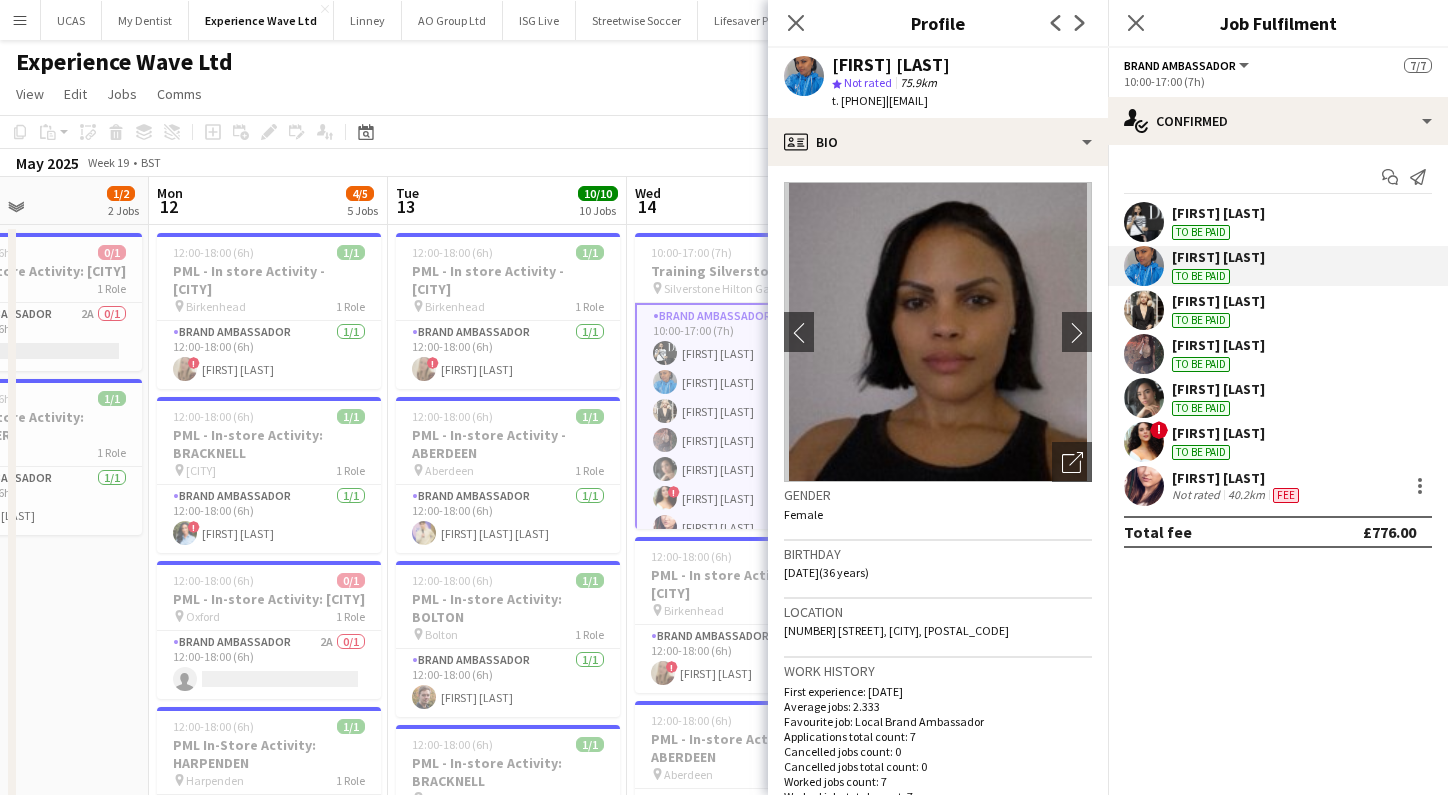 click at bounding box center (1144, 398) 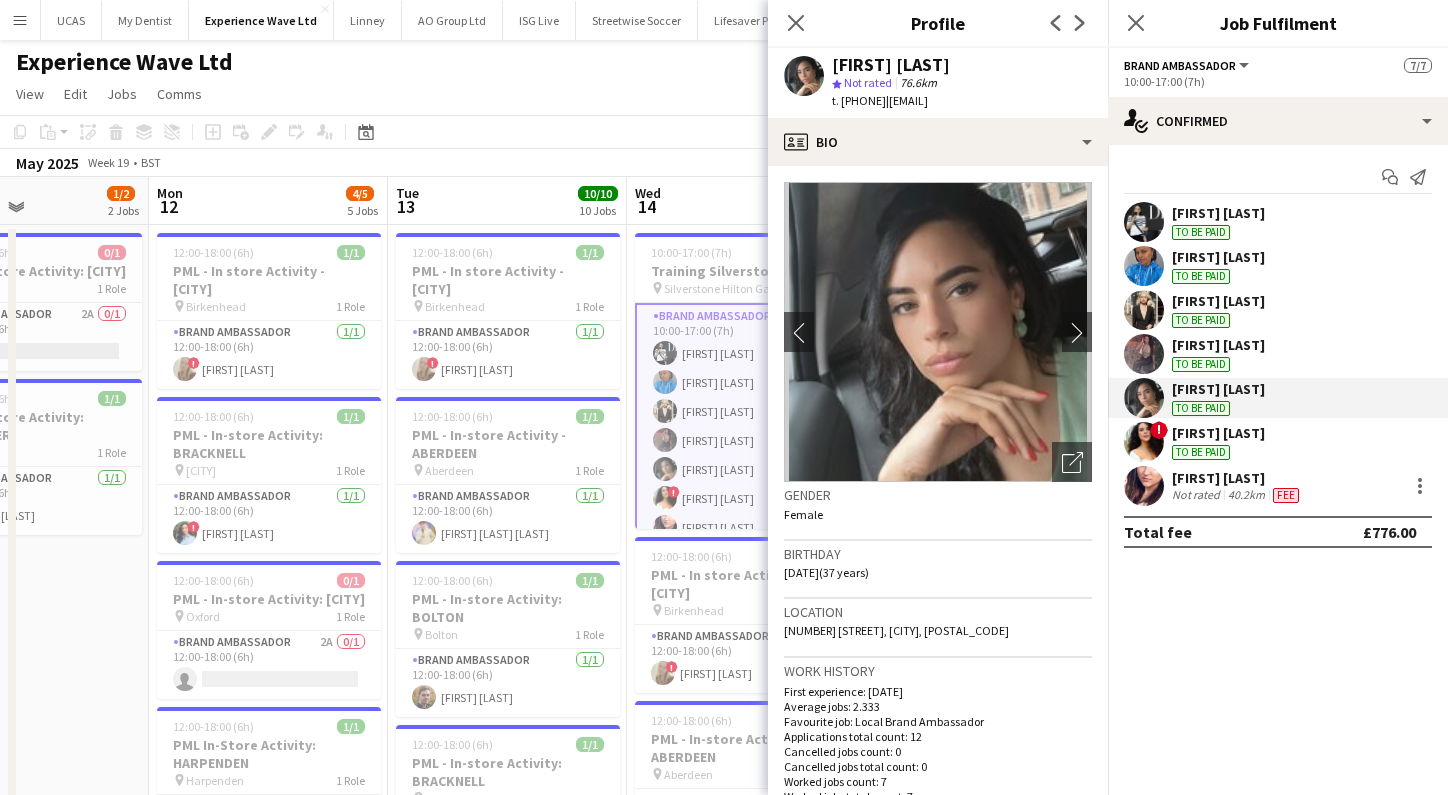 click at bounding box center (1144, 266) 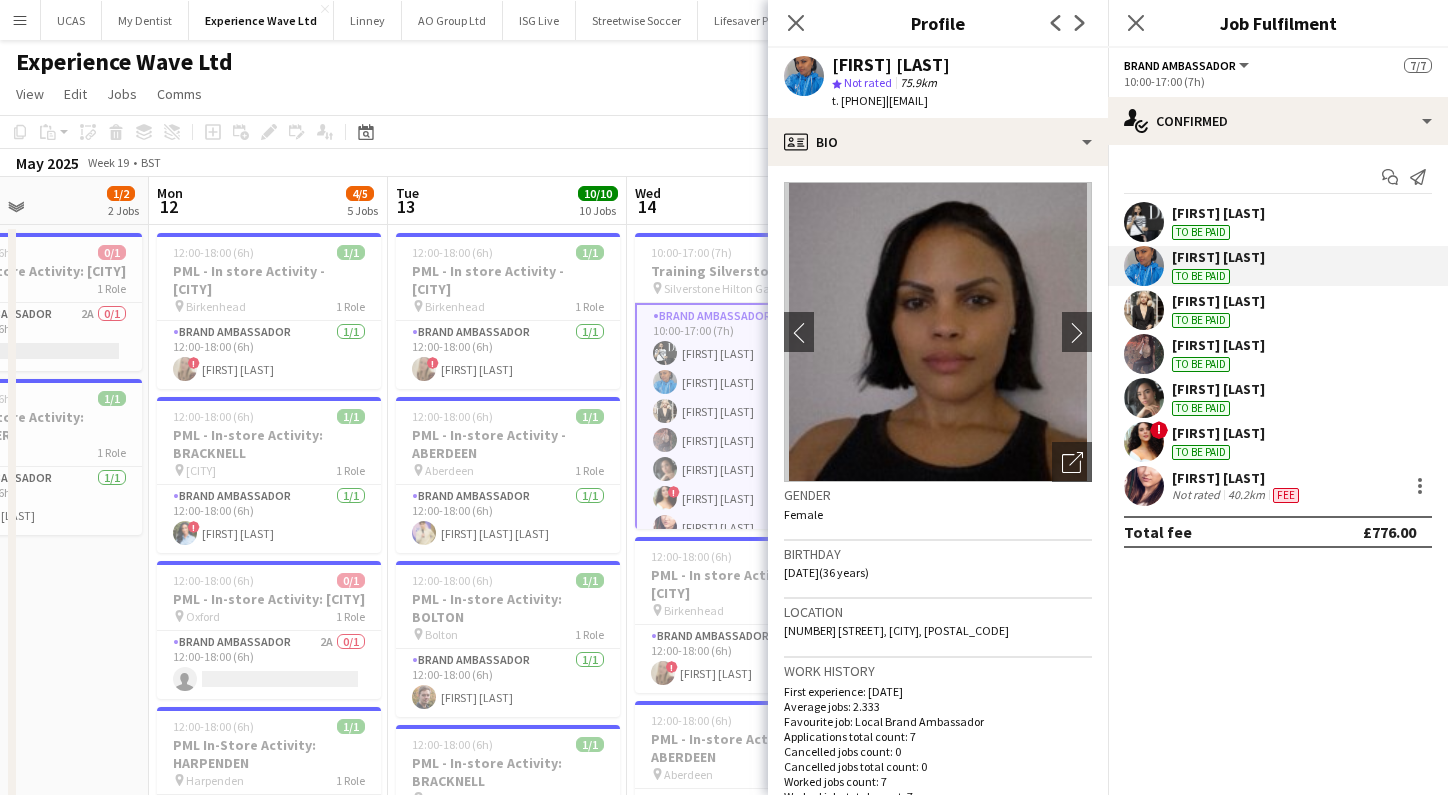click at bounding box center [1144, 486] 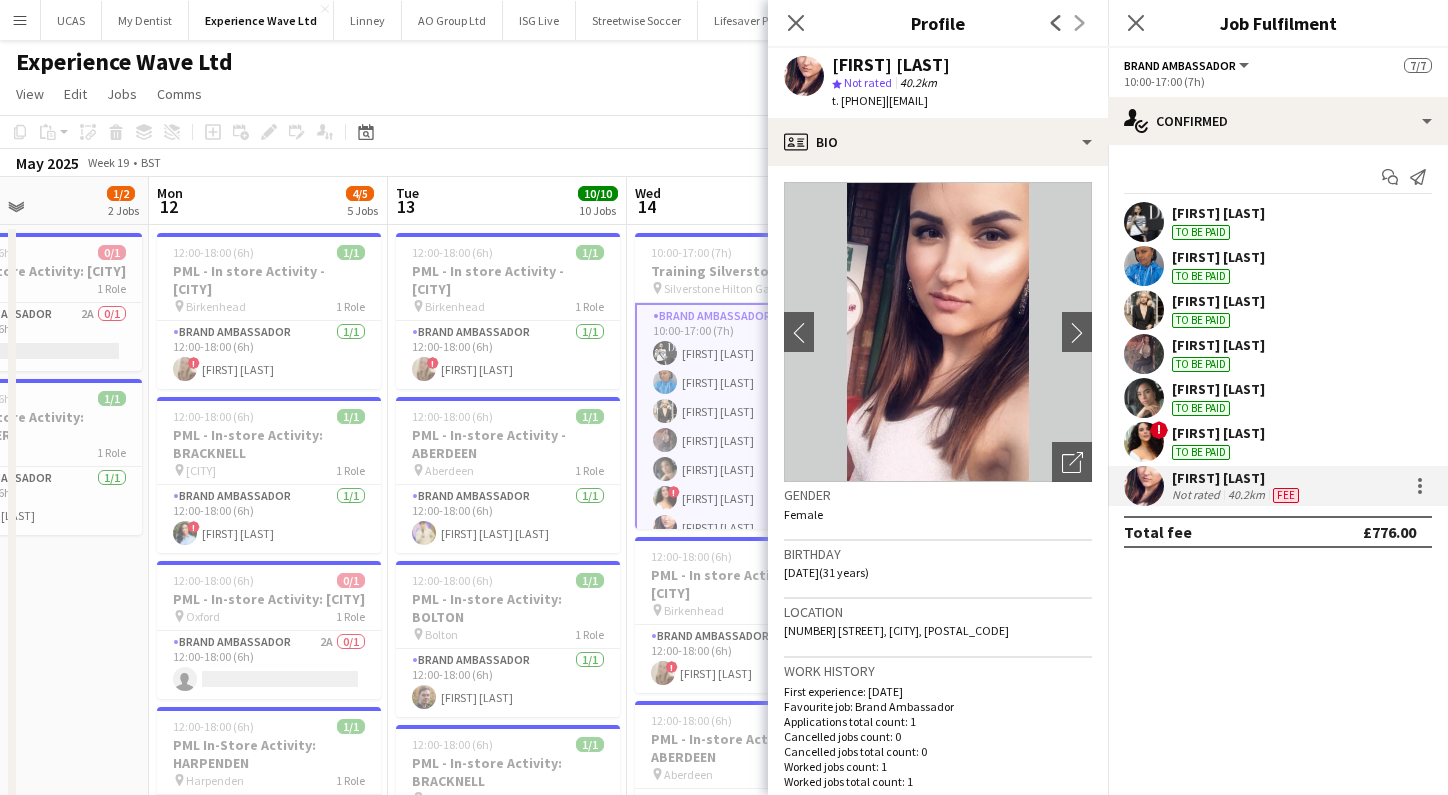 click at bounding box center [1144, 442] 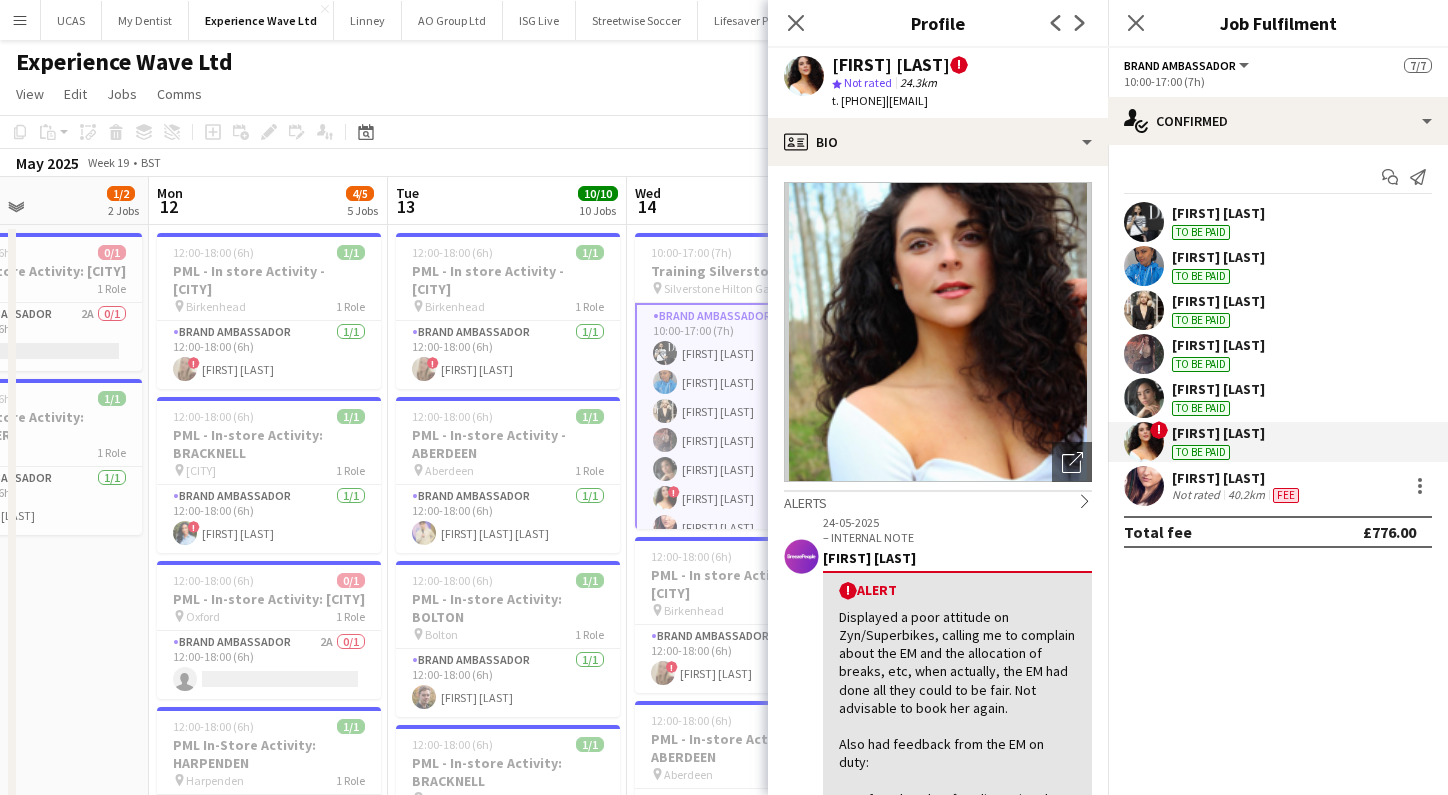 click at bounding box center (1144, 398) 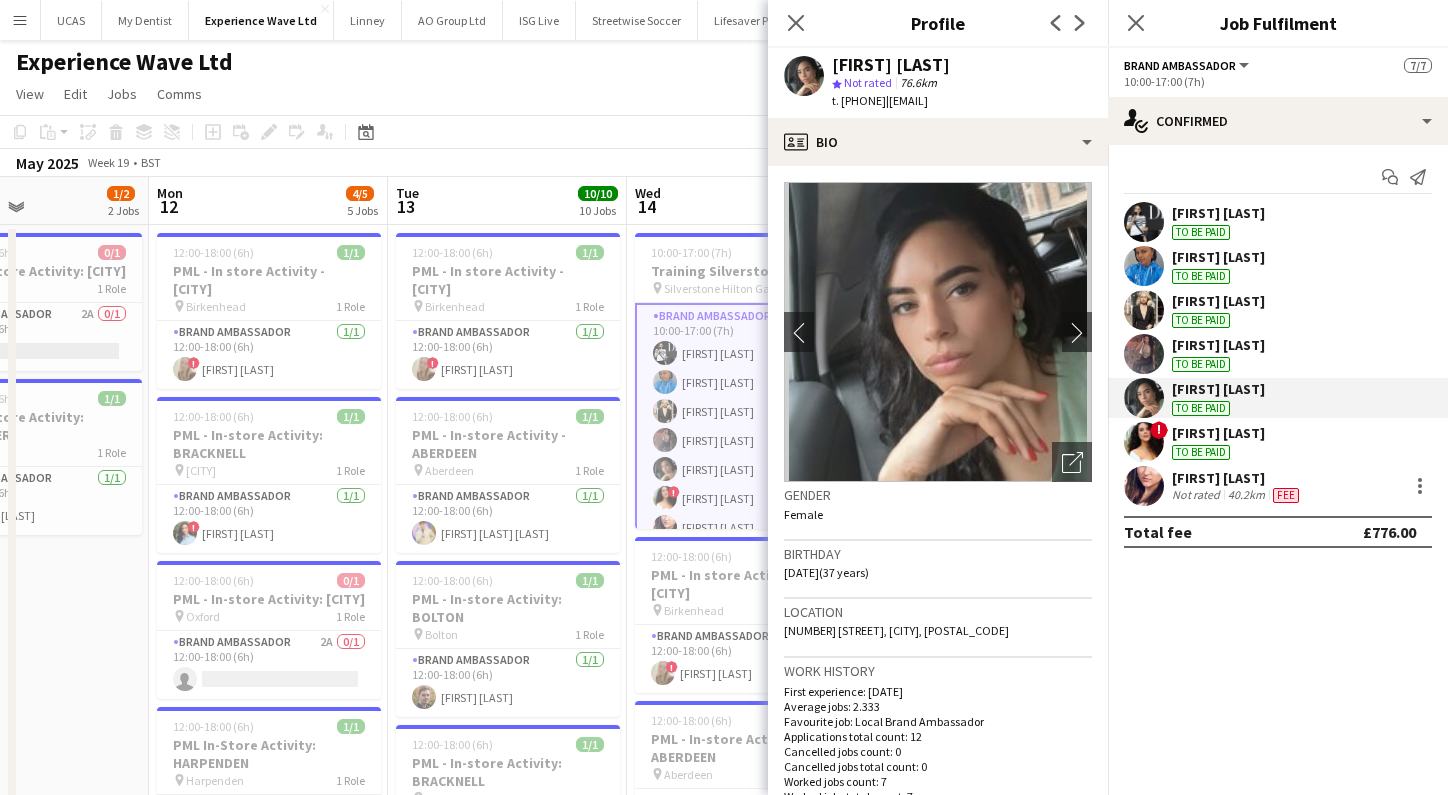 click at bounding box center (1144, 354) 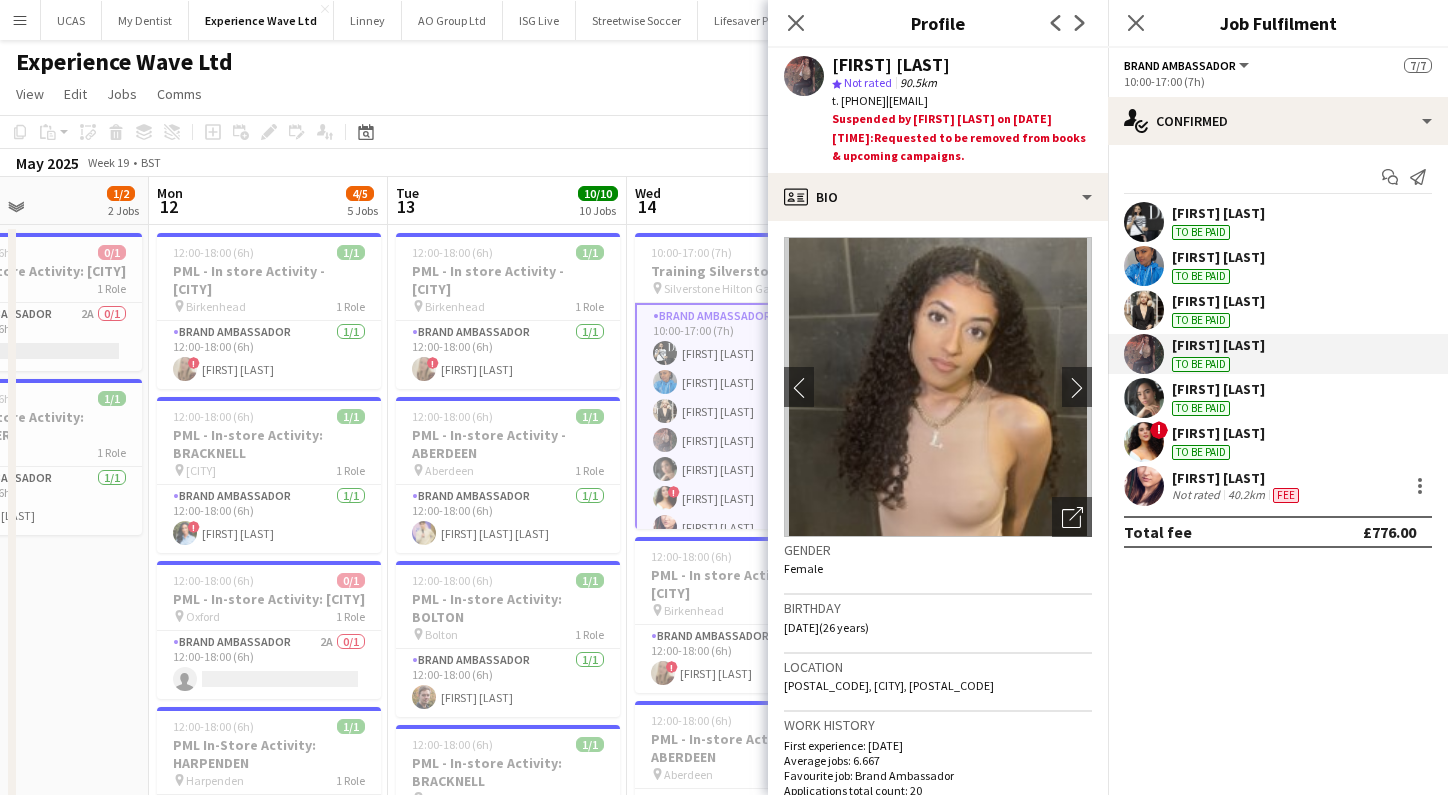 click at bounding box center [1144, 310] 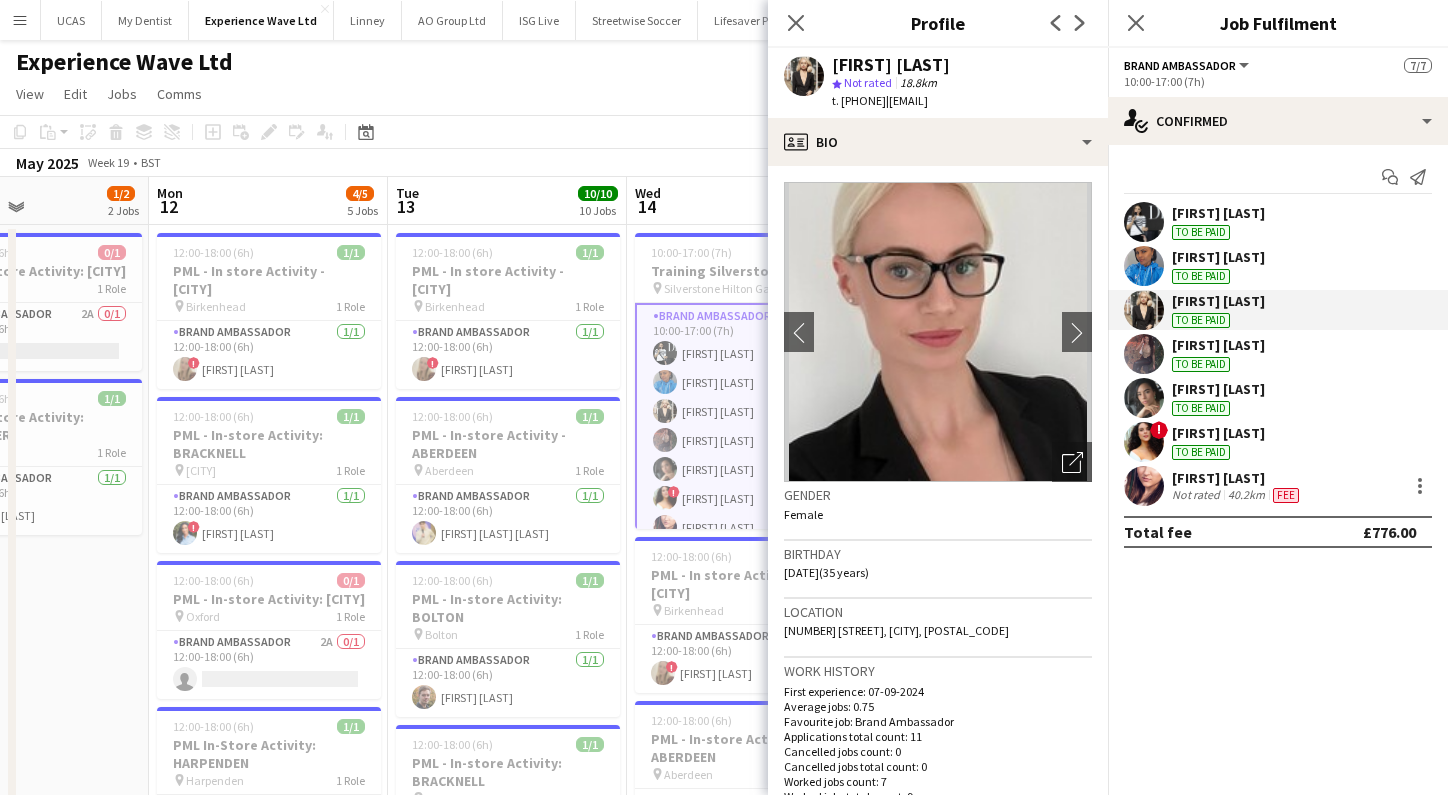 click at bounding box center [1144, 266] 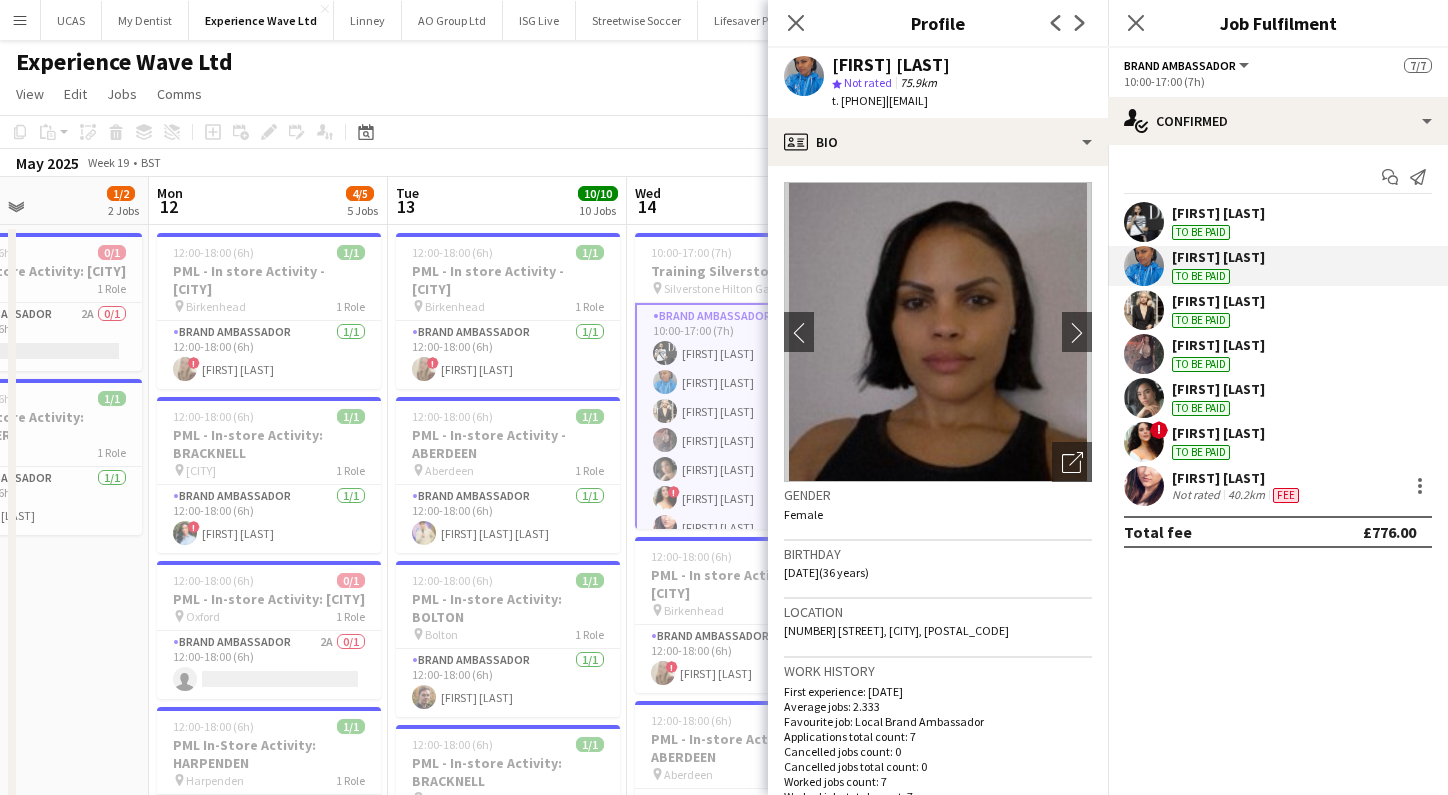 click at bounding box center (1144, 222) 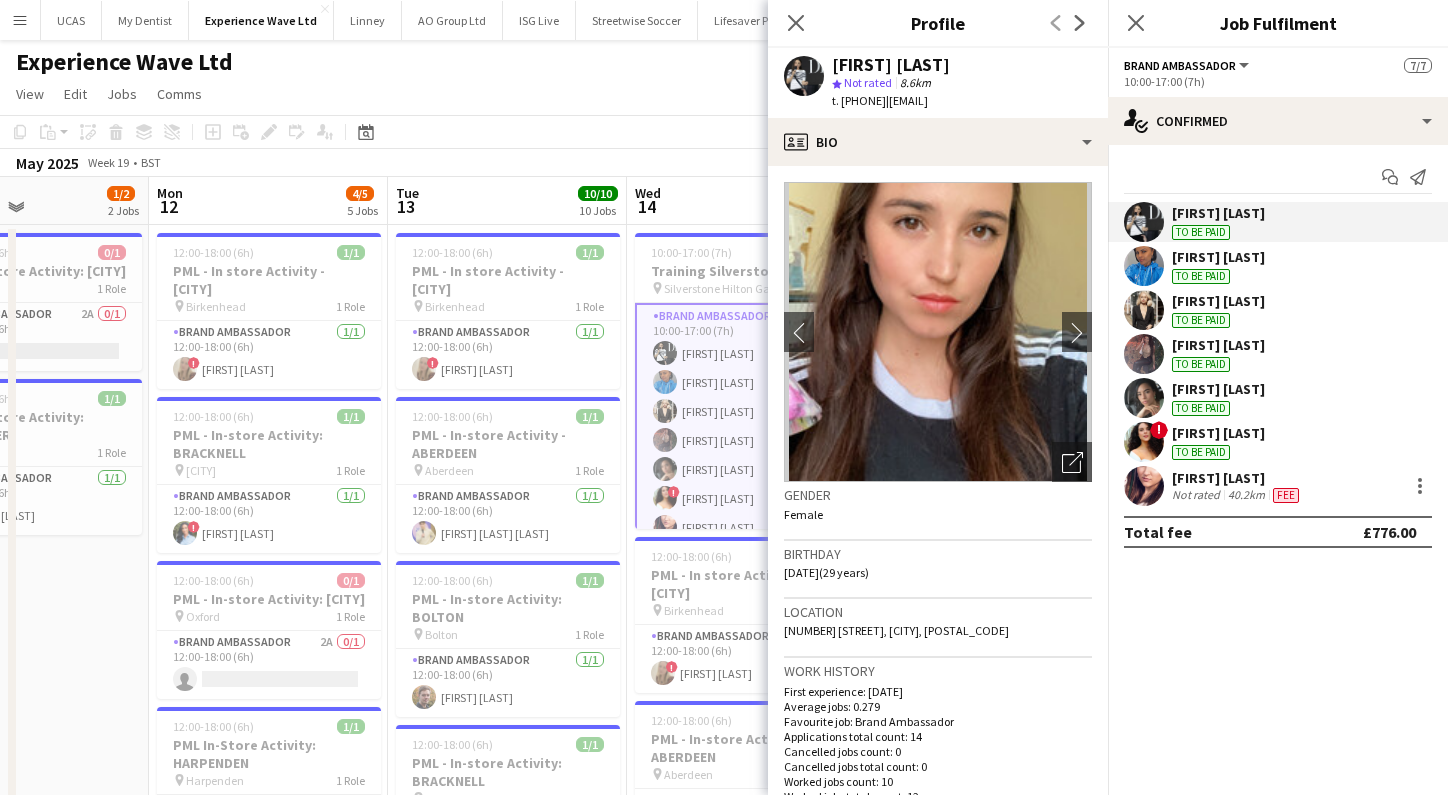 click on "Tue   13   10/10   10 Jobs" at bounding box center (507, 201) 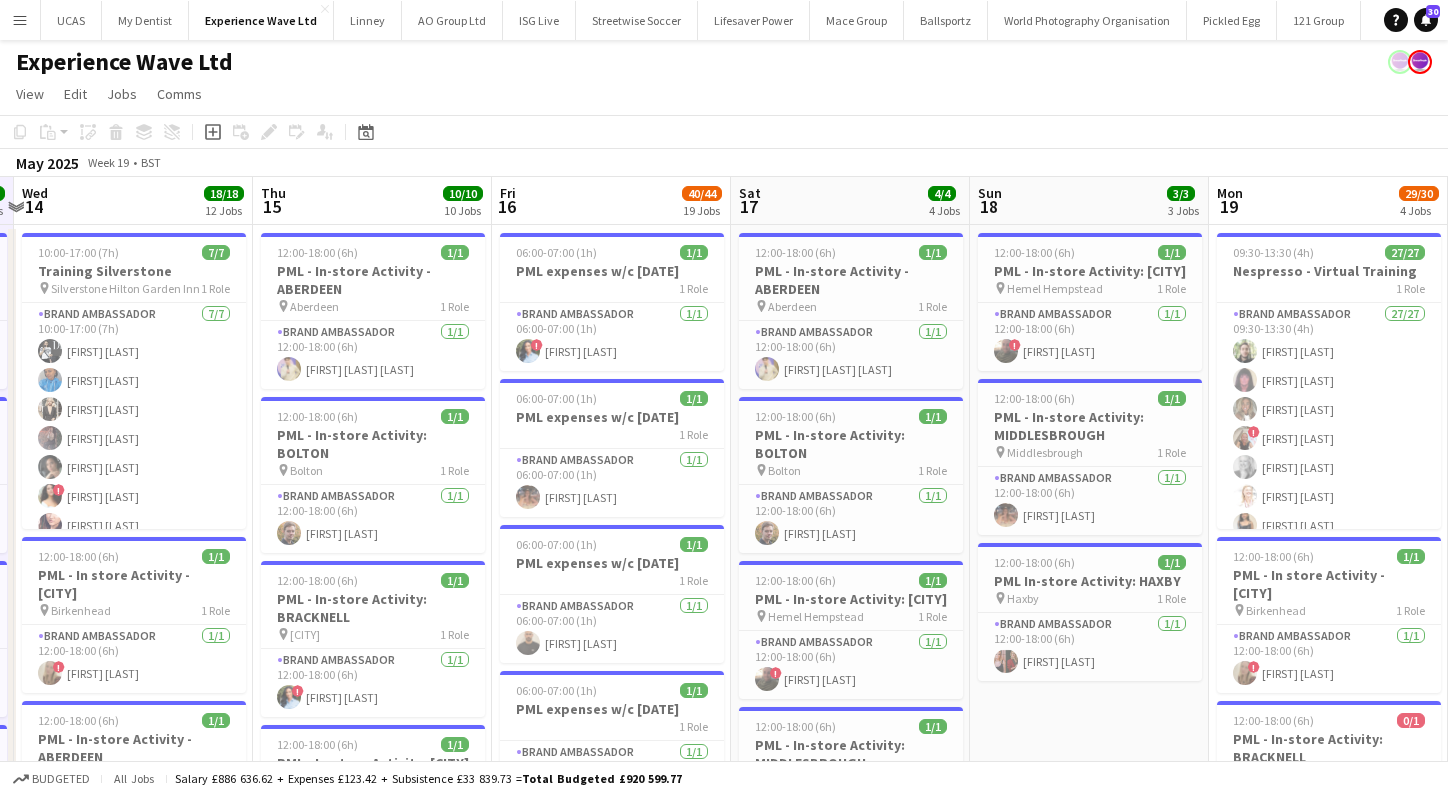 scroll, scrollTop: 0, scrollLeft: 494, axis: horizontal 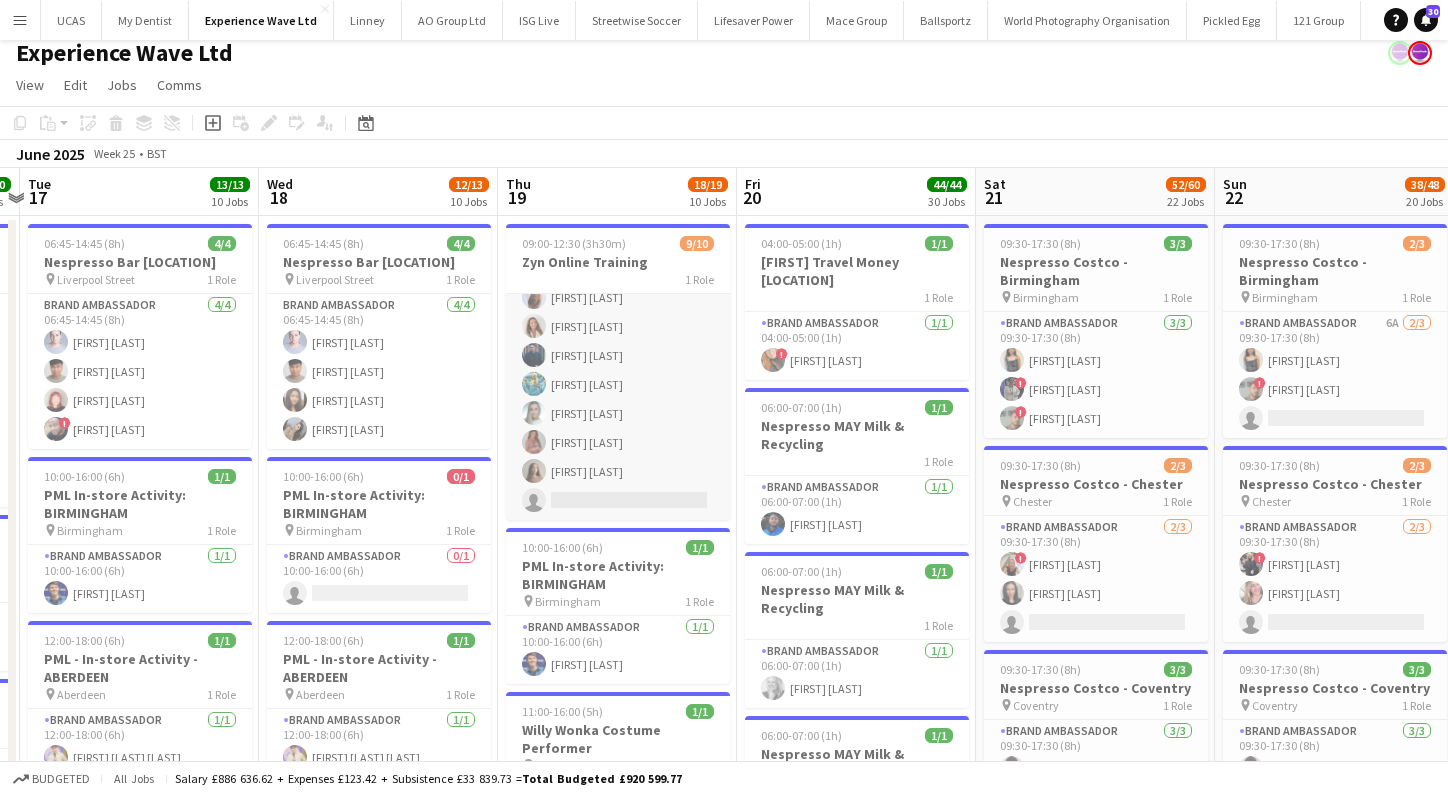 click on "Brand Ambassador   3A   9/10   09:00-12:30 (3h30m)
[FIRST] [LAST] ! [FIRST] [LAST] [FIRST] [LAST] [FIRST] [LAST] [FIRST] [LAST] [FIRST] [LAST]
single-neutral-actions" at bounding box center [618, 355] 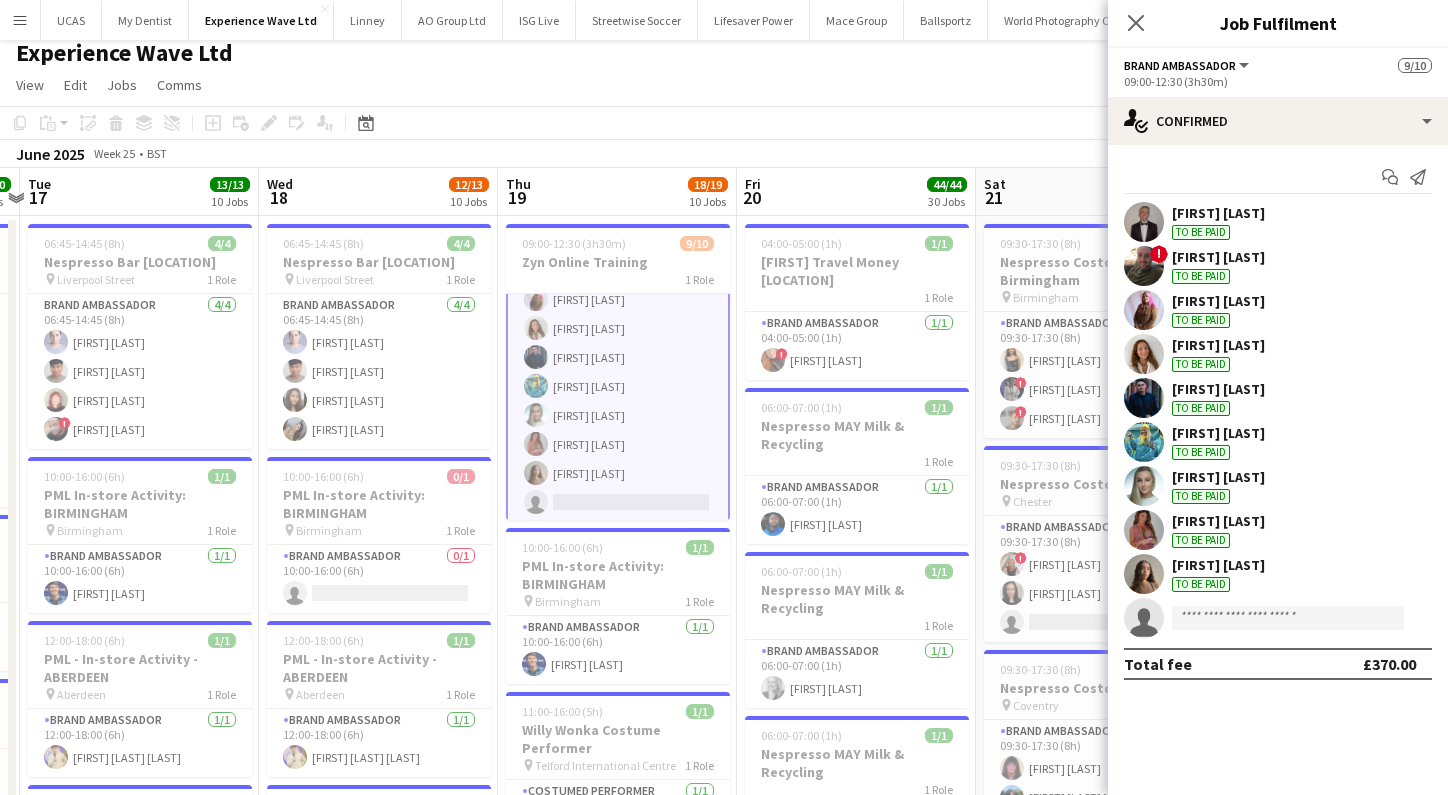 click on "[FIRST] [LAST] To be paid ! [FIRST] [LAST] To be paid [FIRST] [LAST] To be paid [FIRST] [LAST] To be paid [FIRST] [LAST] To be paid [FIRST] [LAST] To be paid [FIRST] [LAST] To be paid [FIRST] [LAST] To be paid [FIRST] [LAST] To be paid
single-neutral-actions" at bounding box center [1278, 420] 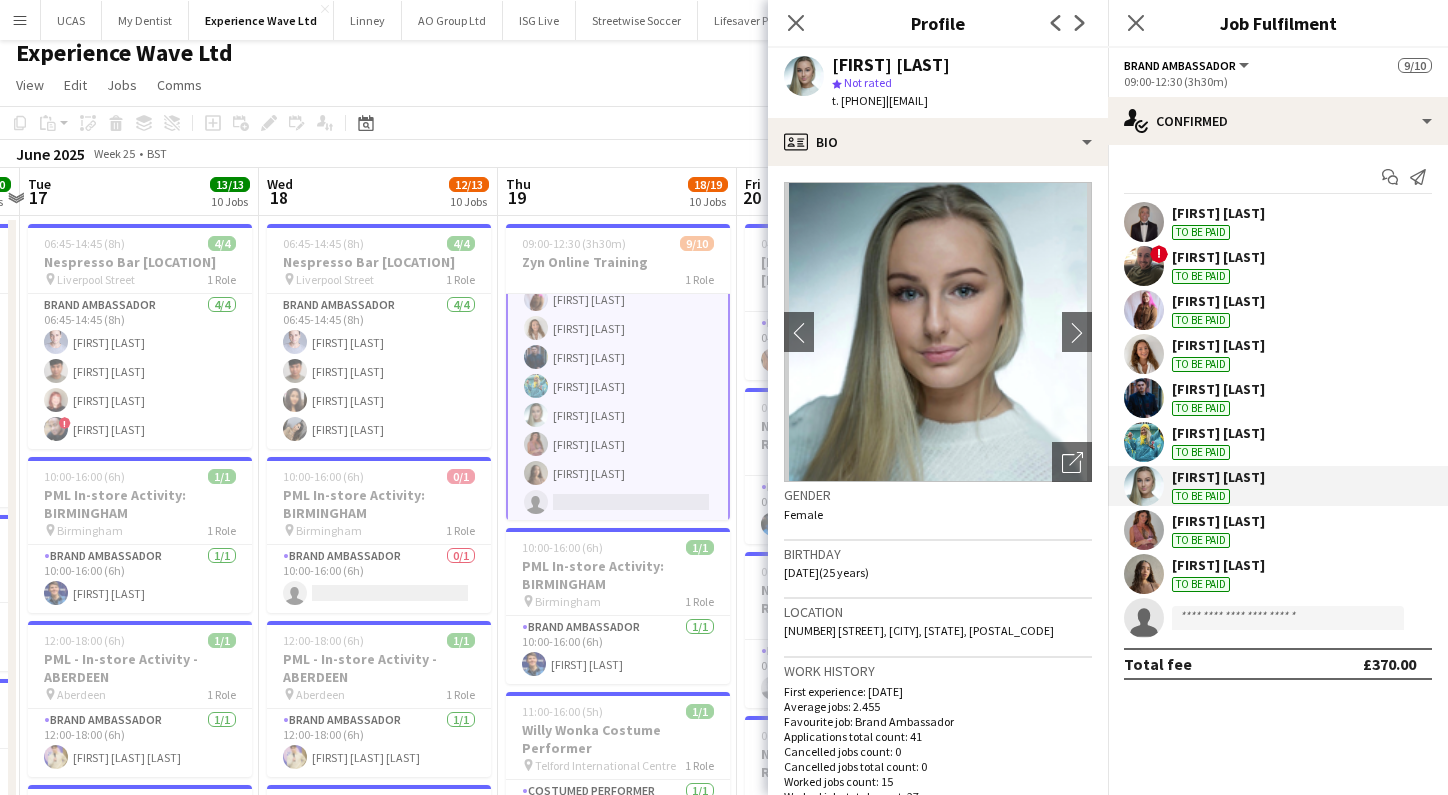 click at bounding box center (1144, 442) 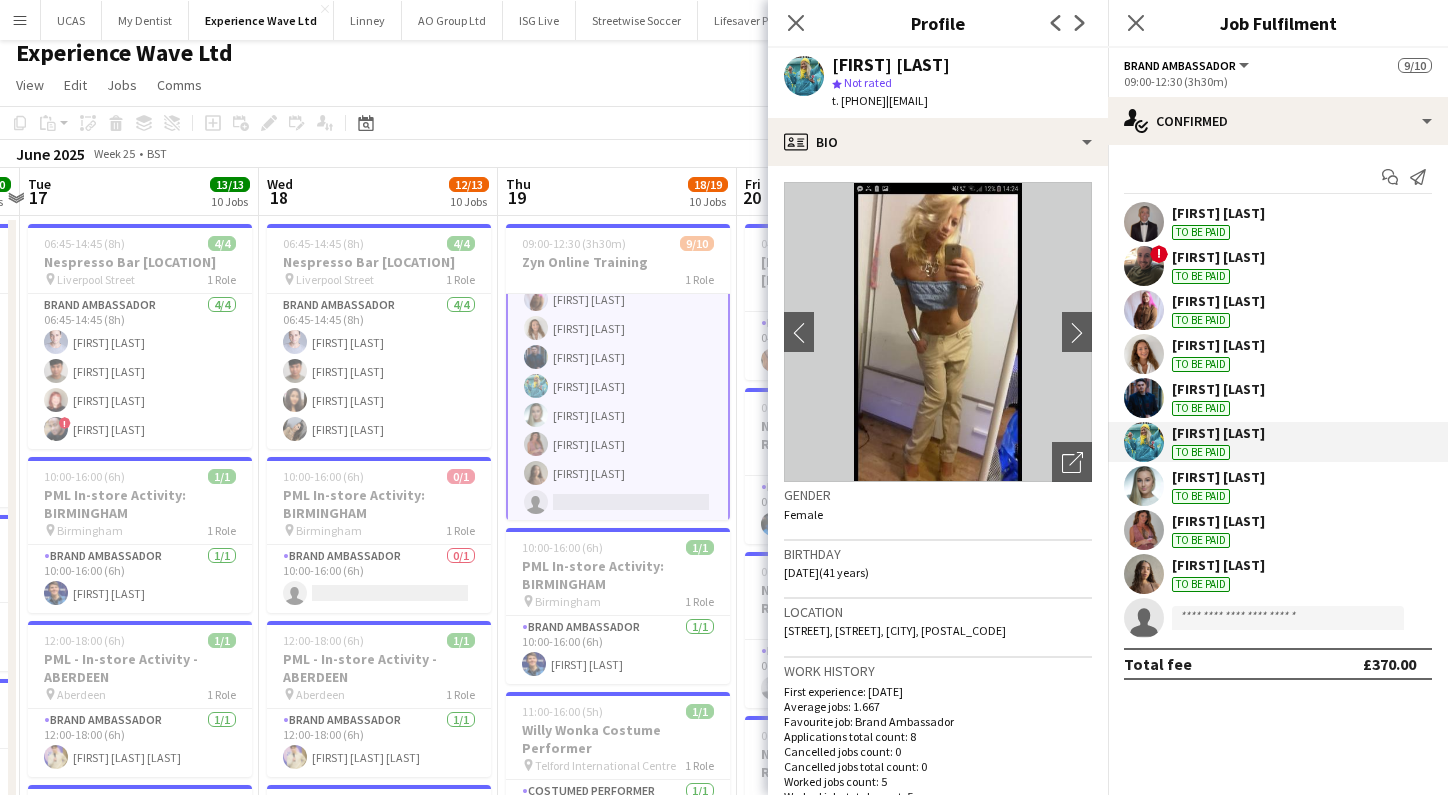 click at bounding box center [1144, 398] 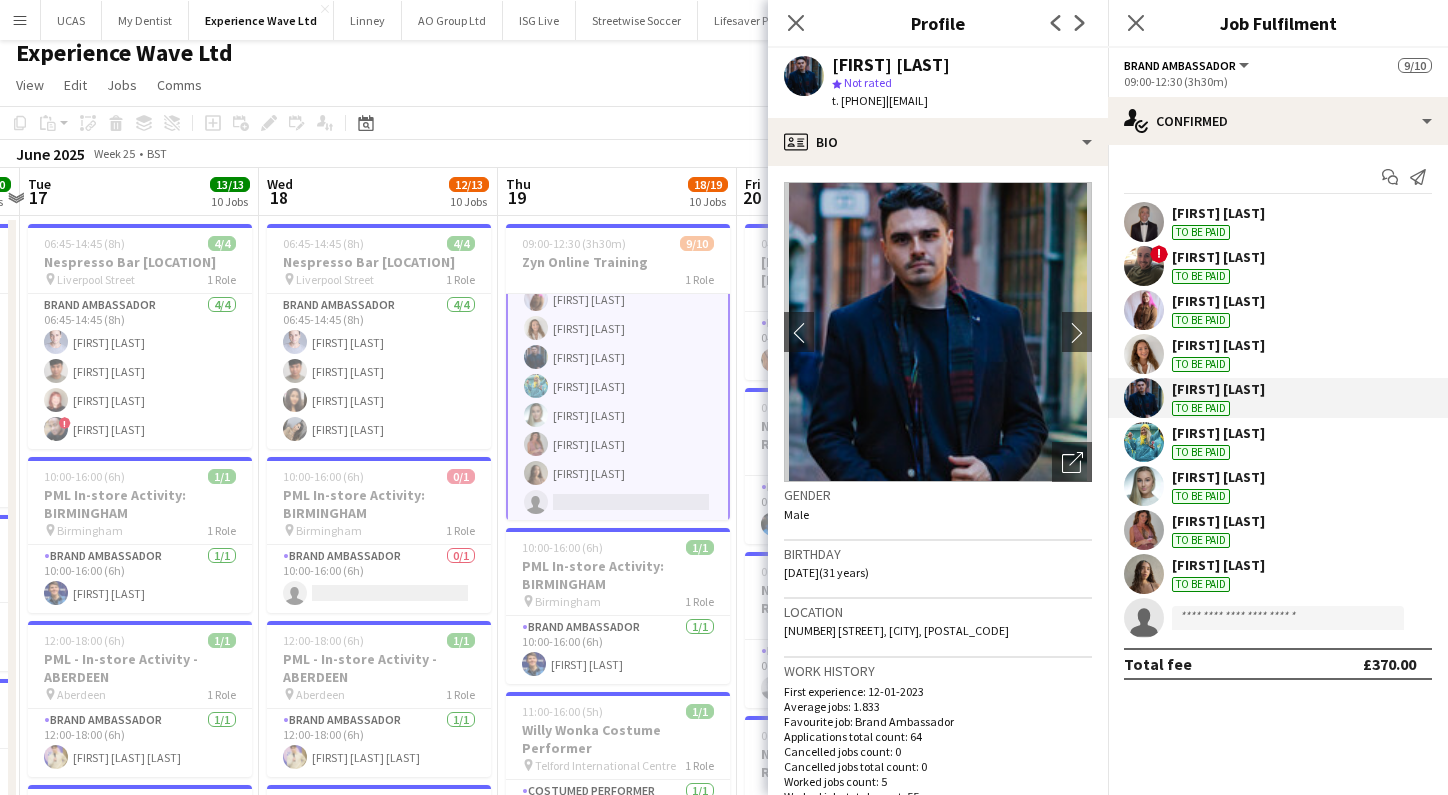 click at bounding box center [1144, 354] 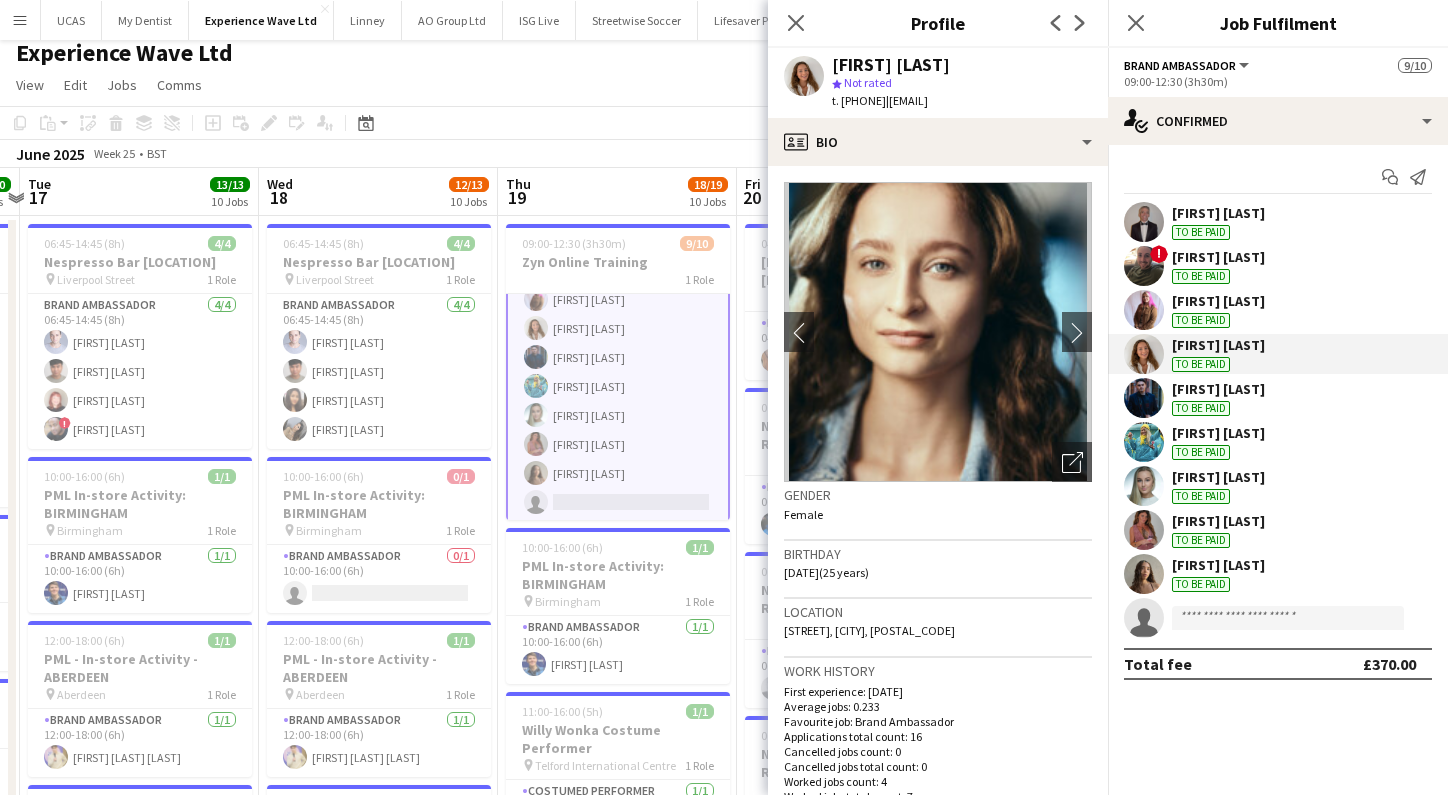 click at bounding box center (1144, 574) 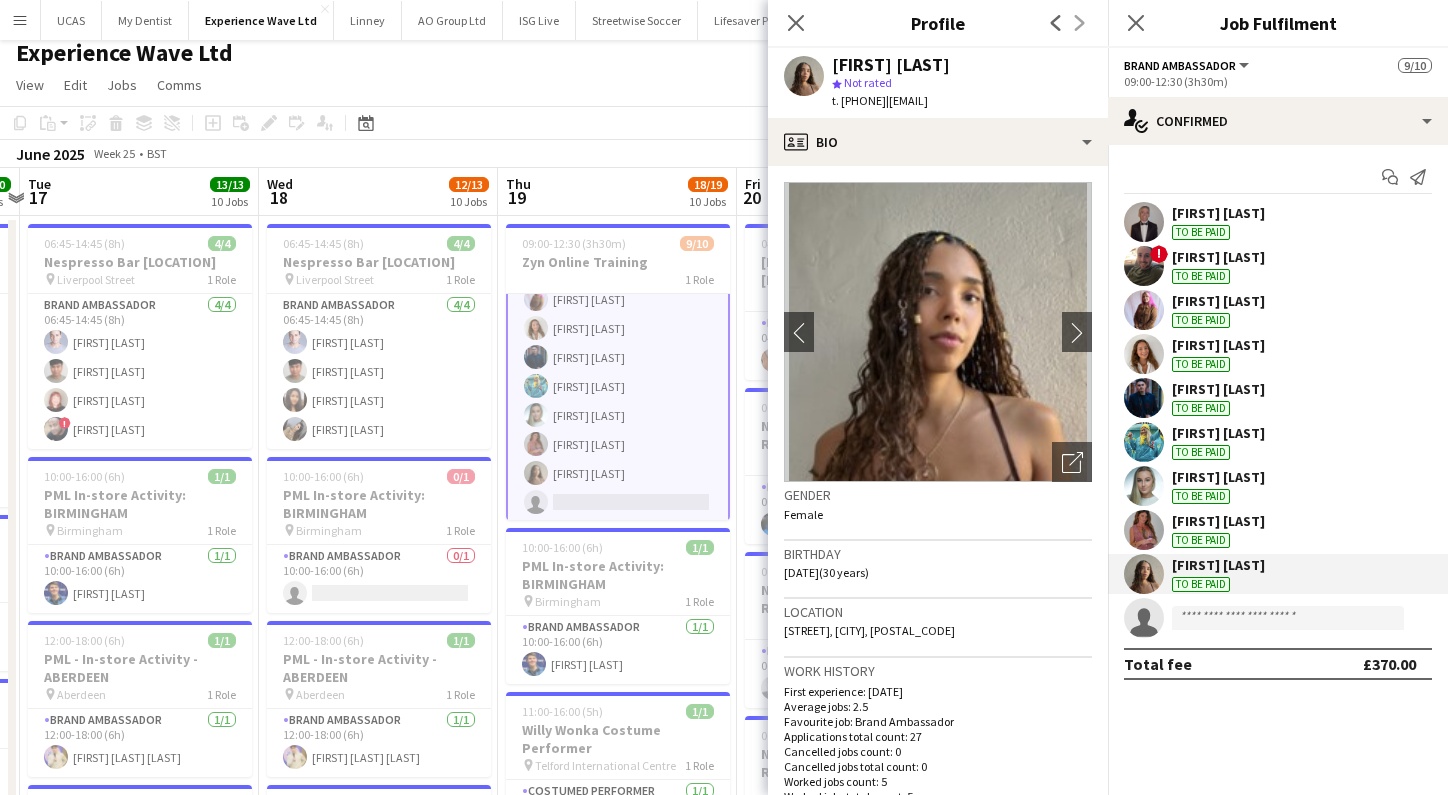 click on "Copy
Paste
Paste
Command
V Paste with crew
Command
Shift
V
Paste linked Job
Delete
Group
Ungroup
Add job
Add linked Job
Edit
Edit linked Job
Applicants
Date picker
AUG 2025 AUG 2025 Monday M Tuesday T Wednesday W Thursday T Friday F Saturday S Sunday S  AUG   1   2   3   4   5   6   7   8   9   10   11   12   13   14   15   16   17   18   19   20   21   22   23   24   25" 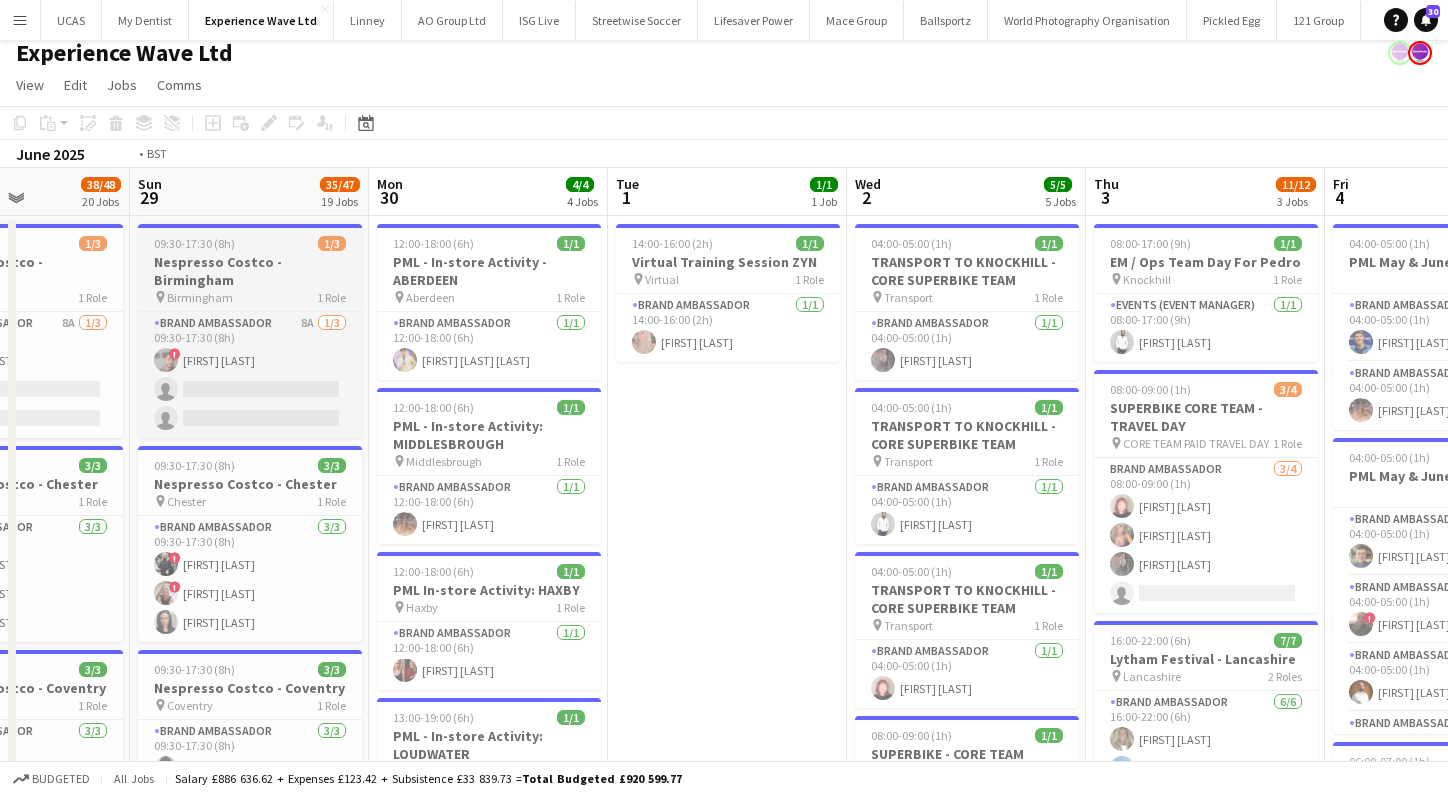 scroll, scrollTop: 0, scrollLeft: 890, axis: horizontal 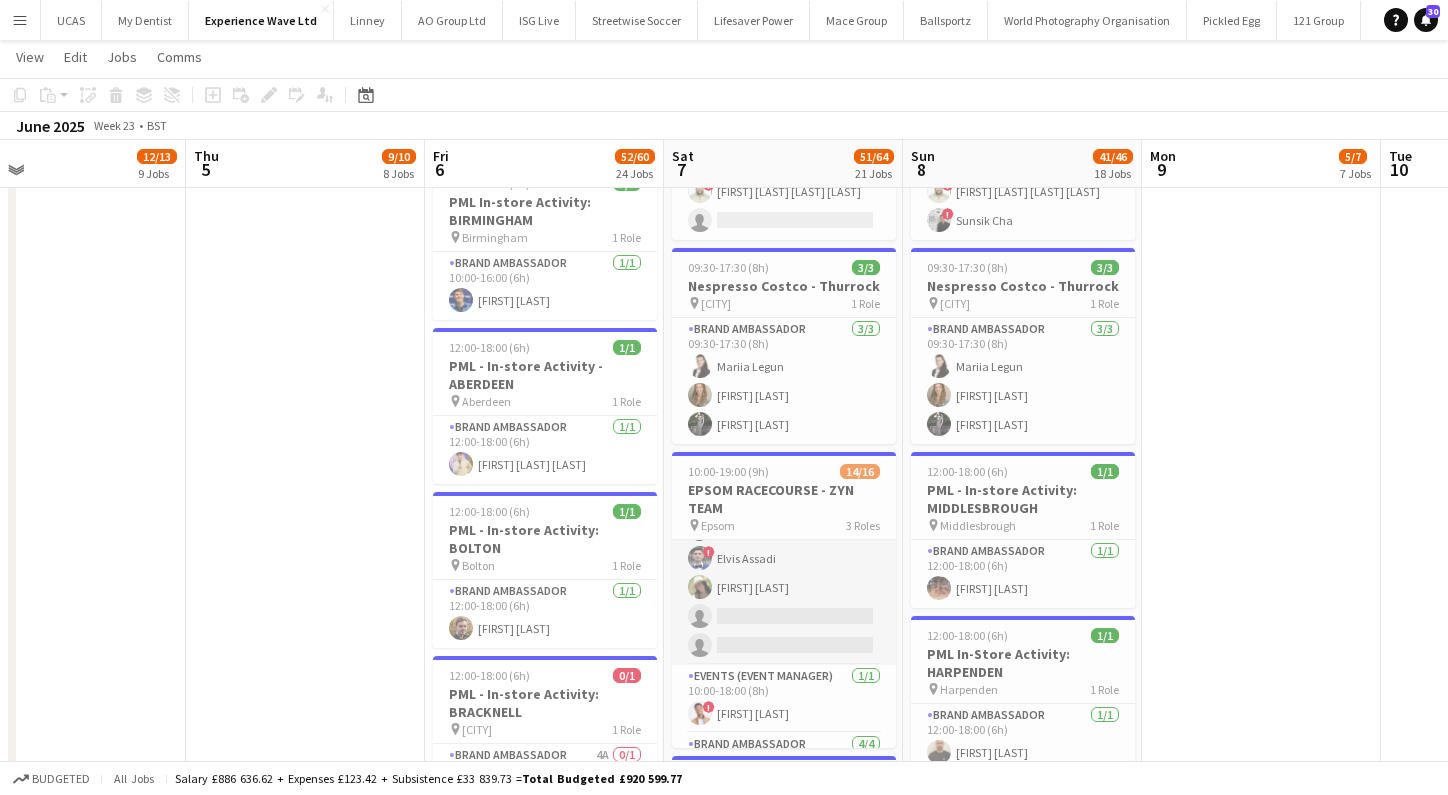 click on "Brand Ambassador 8A 9/11 10:00-18:00 (8h)
[FIRST] [LAST] [FIRST] [LAST] ! [FIRST] [LAST] [FIRST] [LAST] ! [FIRST] [LAST] [FIRST] [LAST] [FIRST] [LAST] ! [FIRST] [LAST] [FIRST] [LAST] ! [FIRST] [LAST] [FIRST] [LAST]
single-neutral-actions
single-neutral-actions" at bounding box center (784, 486) 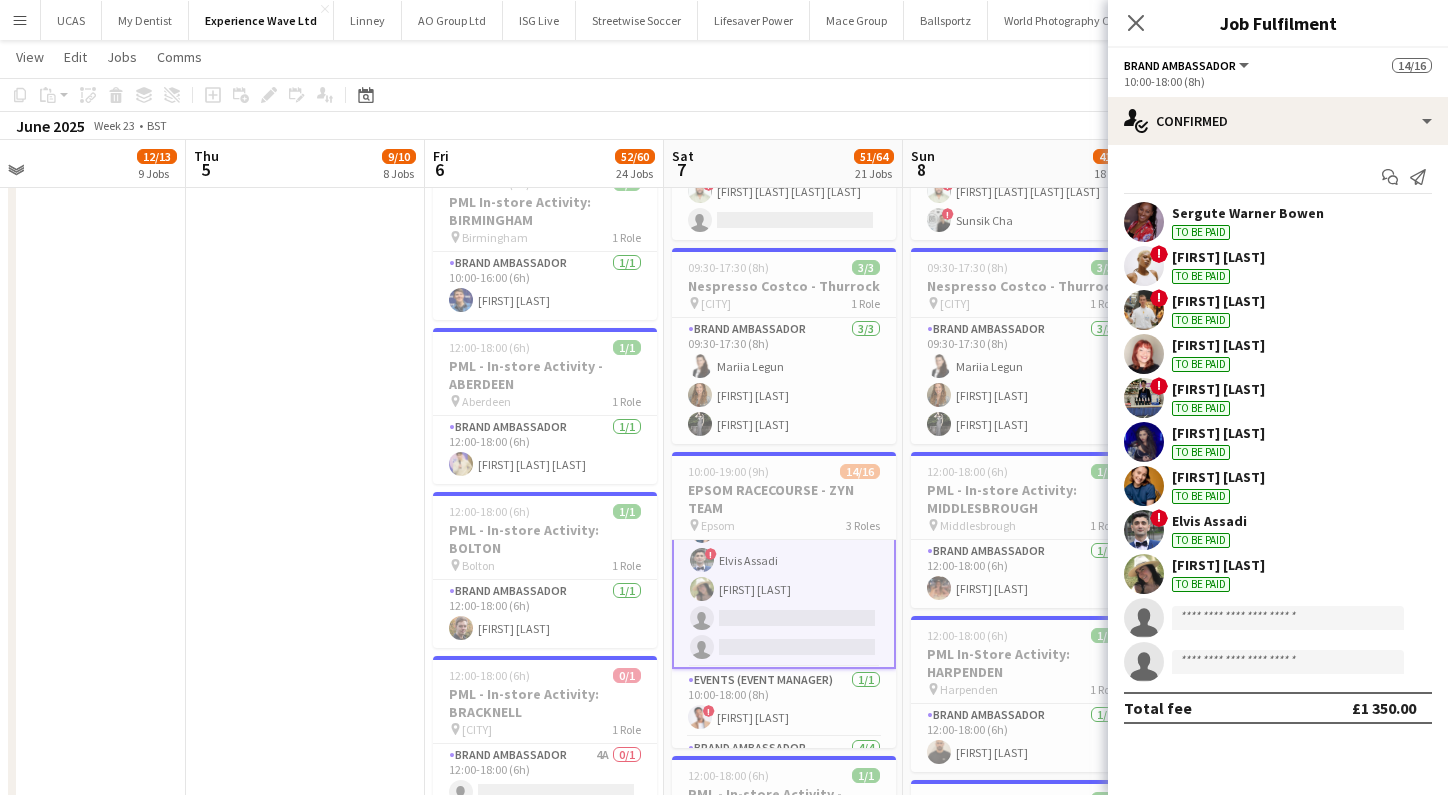click at bounding box center (1144, 574) 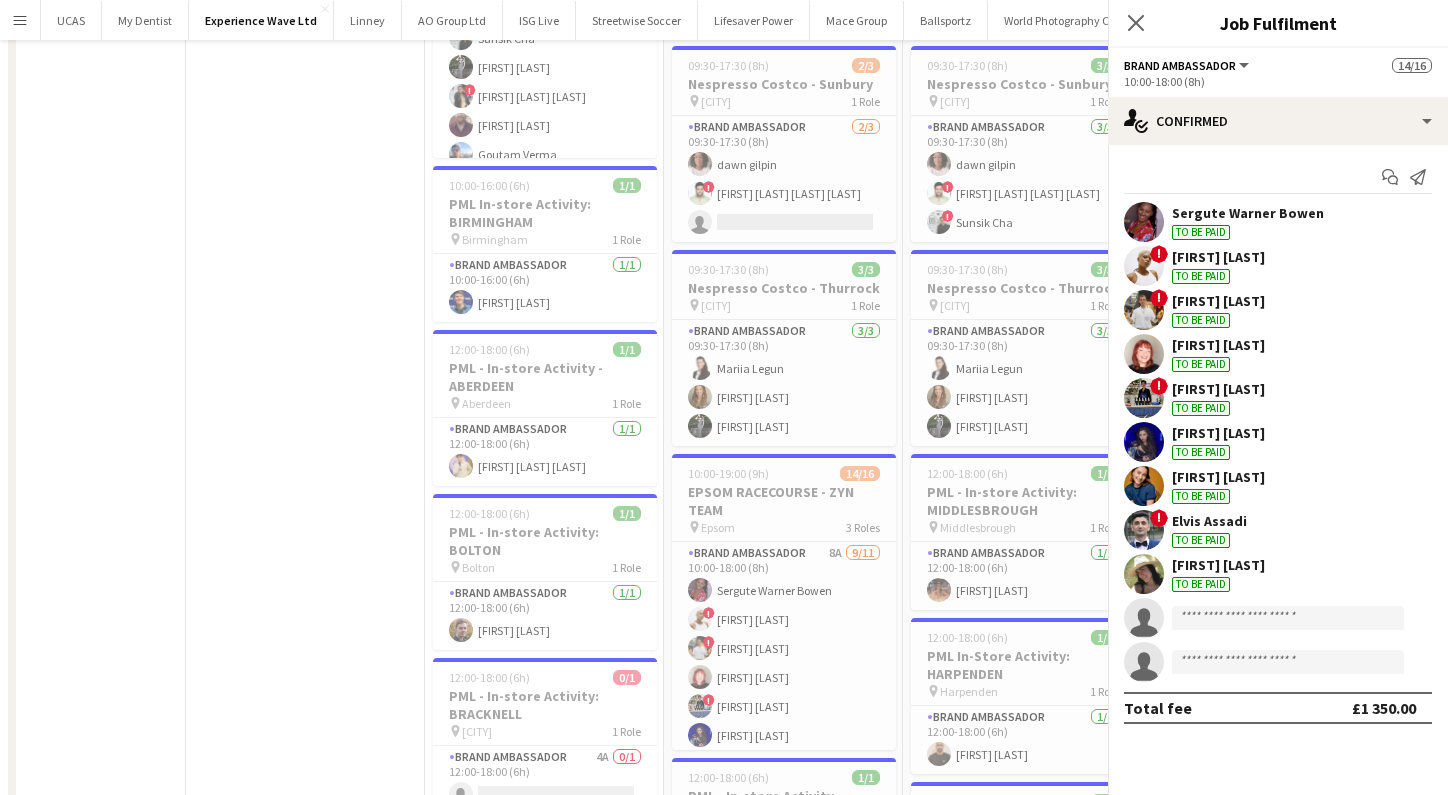 scroll, scrollTop: 0, scrollLeft: 0, axis: both 